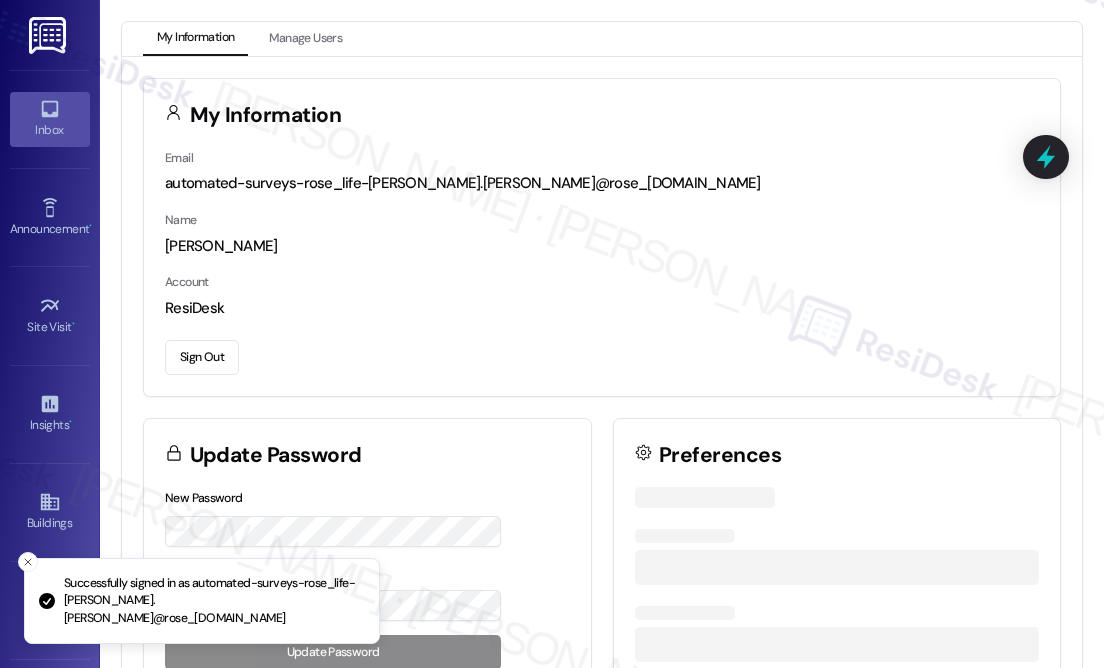 scroll, scrollTop: 0, scrollLeft: 0, axis: both 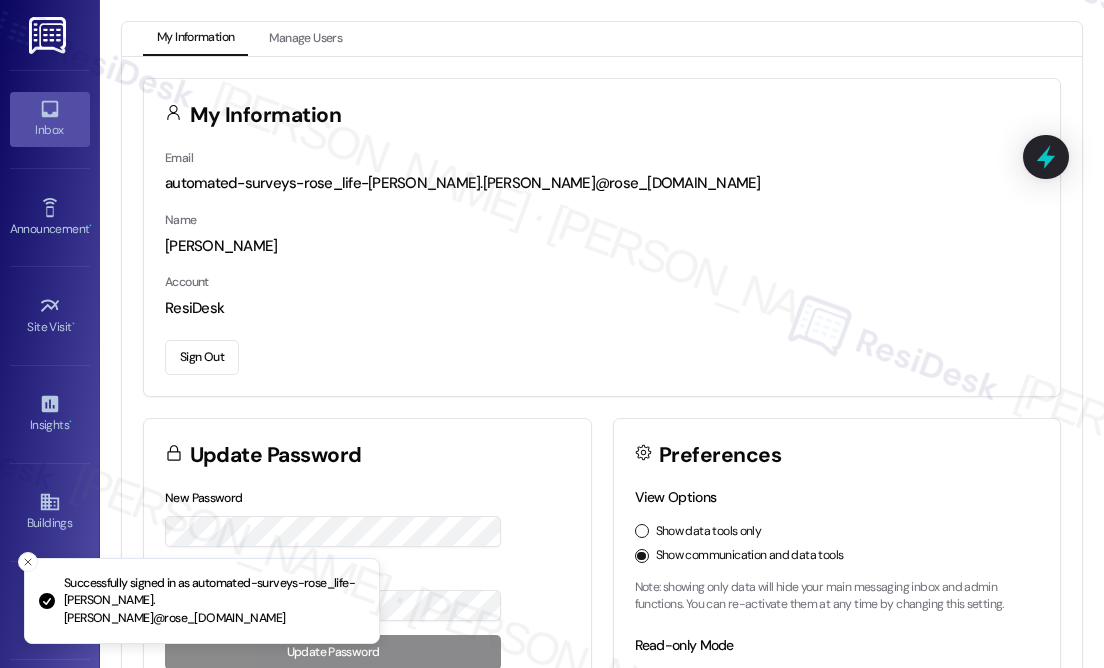 click on "Inbox" at bounding box center [50, 119] 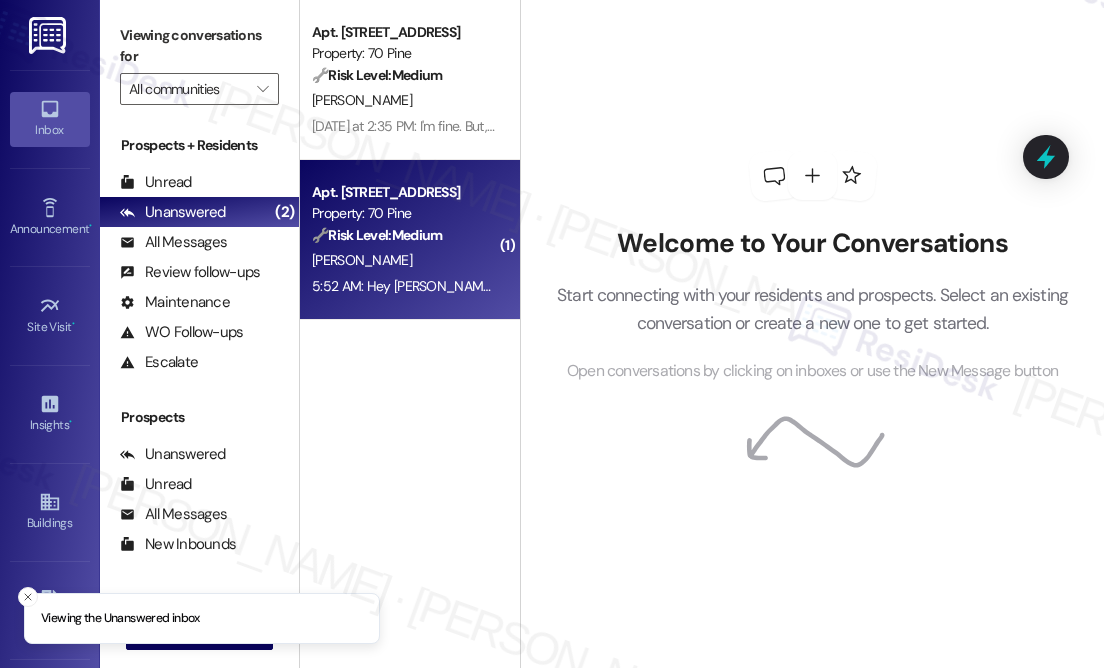 click on "[PERSON_NAME]" at bounding box center (404, 260) 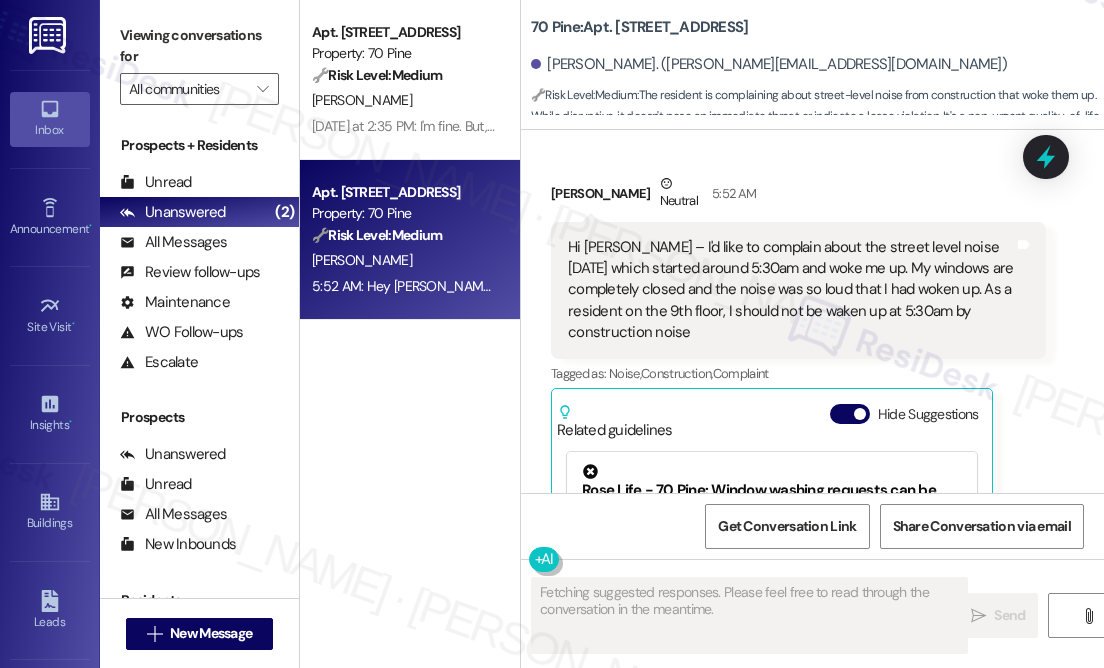 scroll, scrollTop: 3989, scrollLeft: 0, axis: vertical 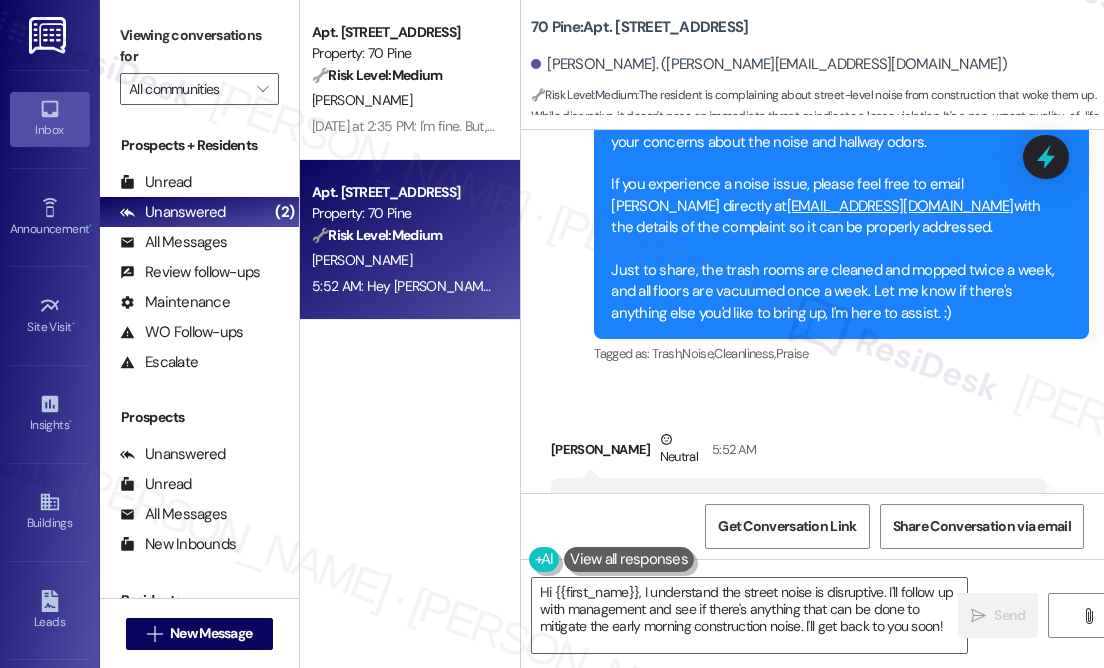click on "Hi [PERSON_NAME] – I'd like to complain about the street level noise [DATE] which started around 5:30am and woke me up. My windows are completely closed and the noise was so loud that I had woken up. As a resident on the 9th floor, I should not be waken up at 5:30am by construction noise" at bounding box center (791, 546) 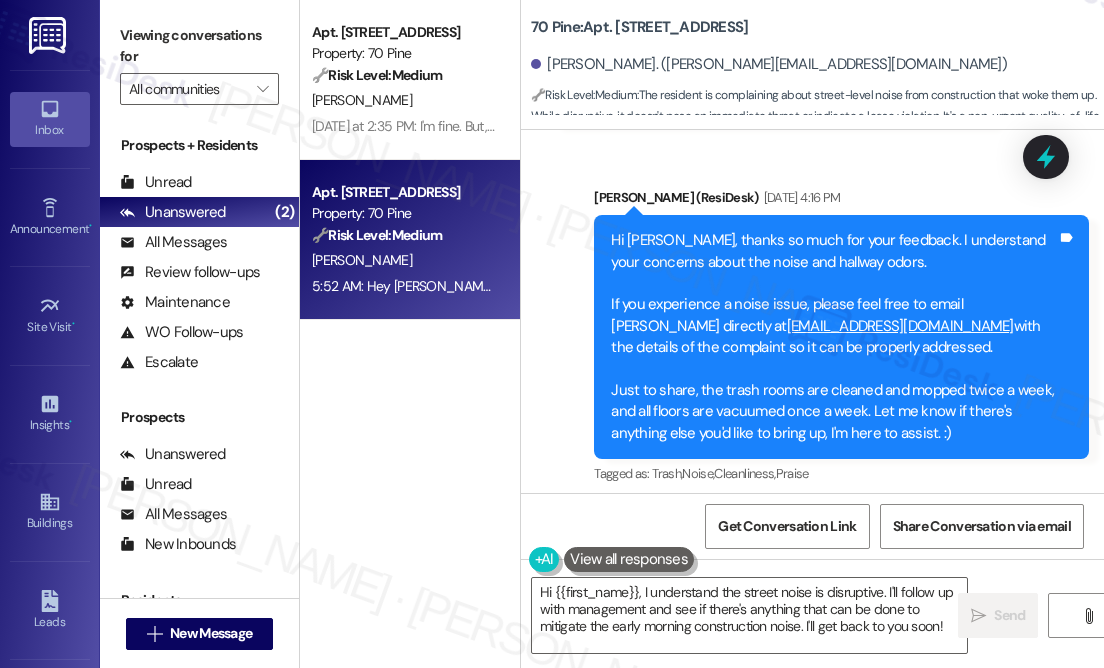 scroll, scrollTop: 3716, scrollLeft: 0, axis: vertical 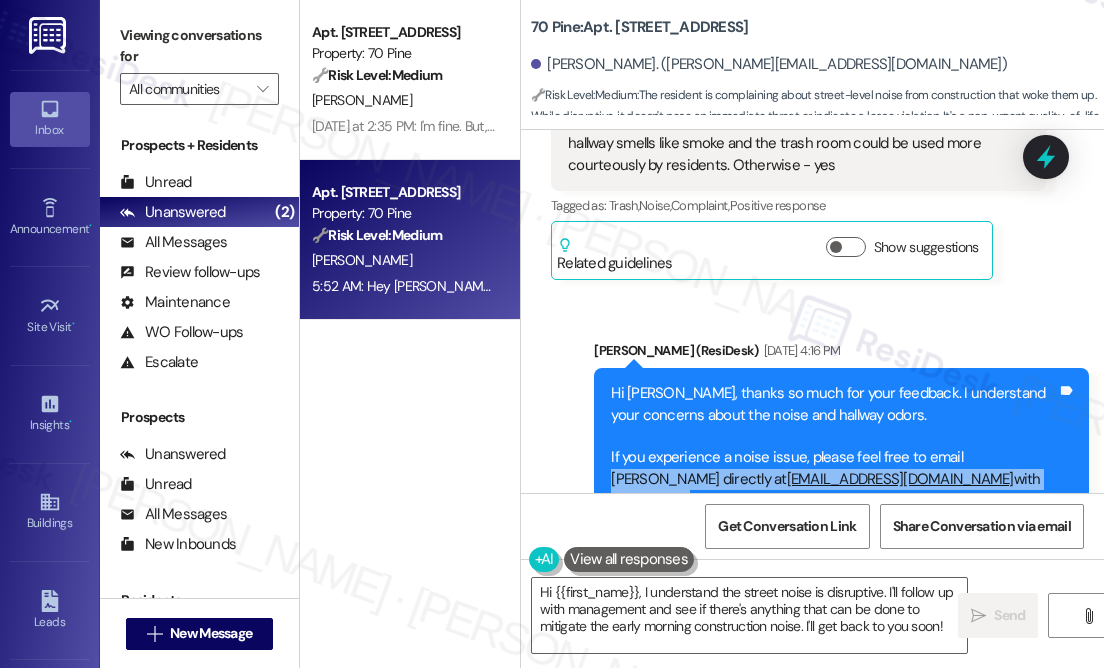 drag, startPoint x: 949, startPoint y: 328, endPoint x: 981, endPoint y: 349, distance: 38.27532 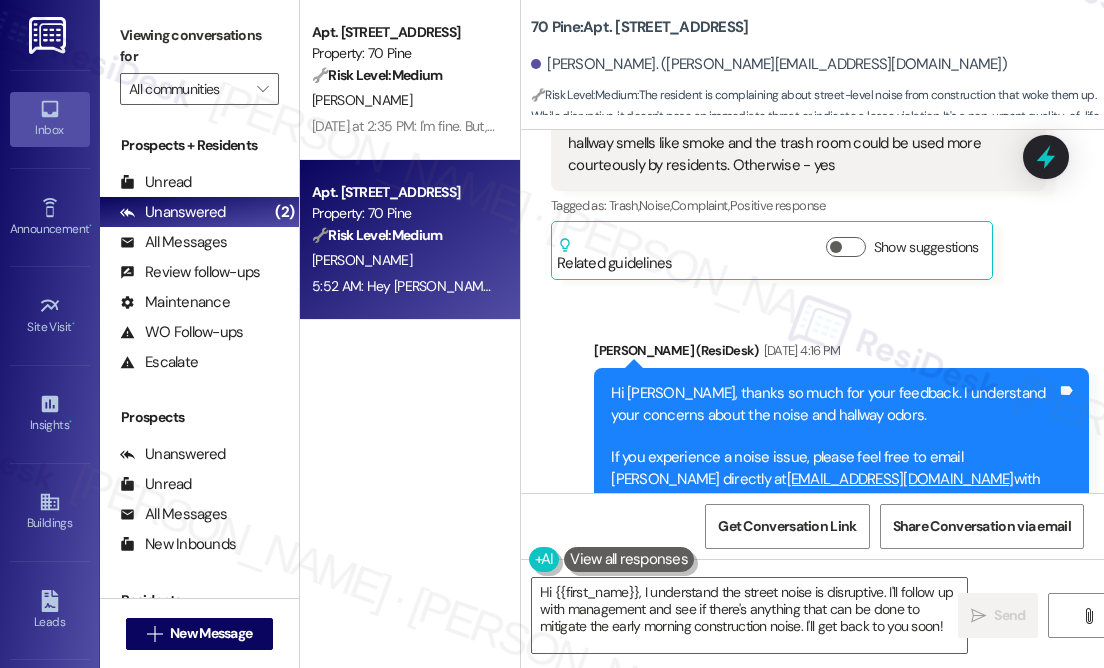 click on "Hi [PERSON_NAME], thanks so much for your feedback. I understand your concerns about the noise and hallway odors.
If you experience a noise issue, please feel free to email [PERSON_NAME] directly at  [EMAIL_ADDRESS][DOMAIN_NAME]  with the details of the complaint so it can be properly addressed.
Just to share, the trash rooms are cleaned and mopped twice a week, and all floors are vacuumed once a week. Let me know if there's anything else you'd like to bring up, I'm here to assist. :)" at bounding box center [834, 490] 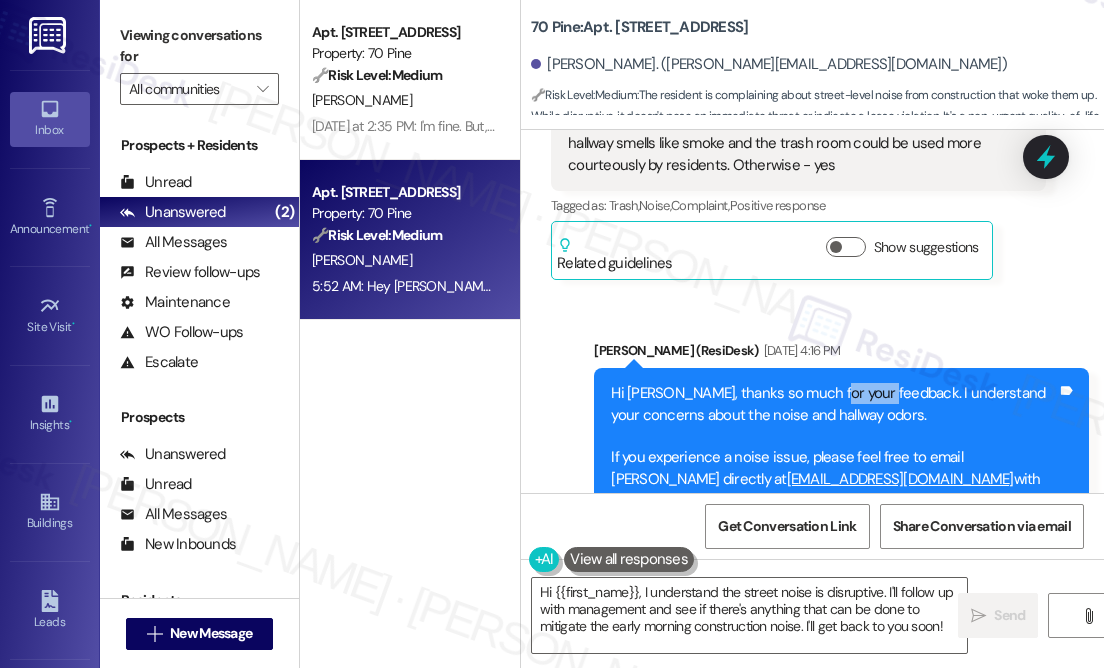 click on "Hi [PERSON_NAME], thanks so much for your feedback. I understand your concerns about the noise and hallway odors.
If you experience a noise issue, please feel free to email [PERSON_NAME] directly at  [EMAIL_ADDRESS][DOMAIN_NAME]  with the details of the complaint so it can be properly addressed.
Just to share, the trash rooms are cleaned and mopped twice a week, and all floors are vacuumed once a week. Let me know if there's anything else you'd like to bring up, I'm here to assist. :)" at bounding box center (834, 490) 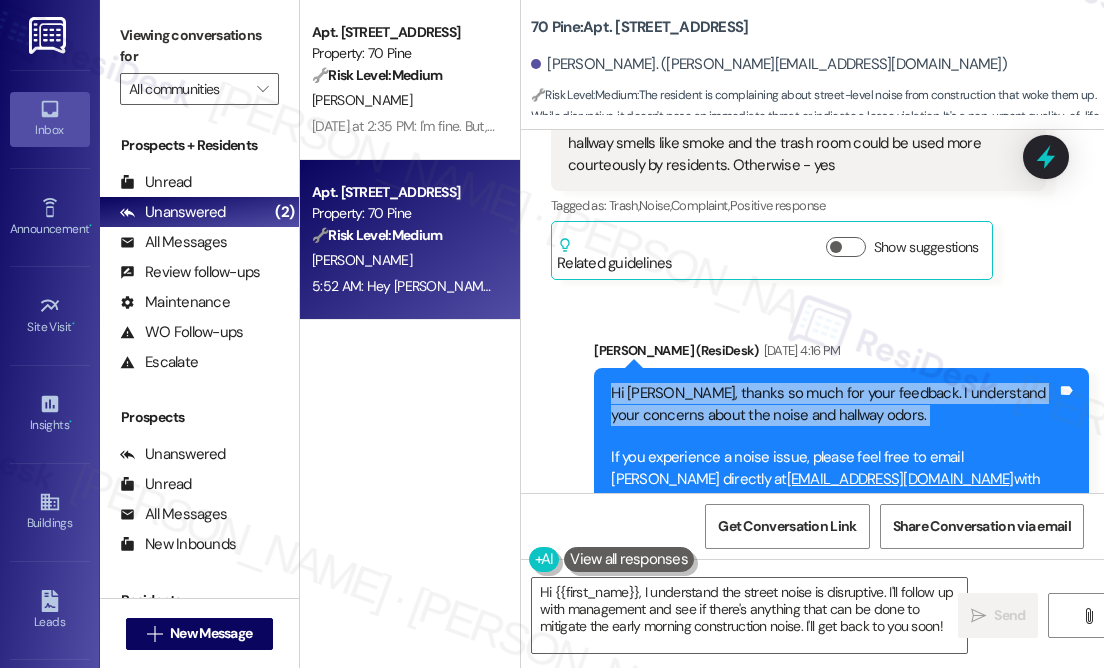 click on "Hi [PERSON_NAME], thanks so much for your feedback. I understand your concerns about the noise and hallway odors.
If you experience a noise issue, please feel free to email [PERSON_NAME] directly at  [EMAIL_ADDRESS][DOMAIN_NAME]  with the details of the complaint so it can be properly addressed.
Just to share, the trash rooms are cleaned and mopped twice a week, and all floors are vacuumed once a week. Let me know if there's anything else you'd like to bring up, I'm here to assist. :)" at bounding box center (834, 490) 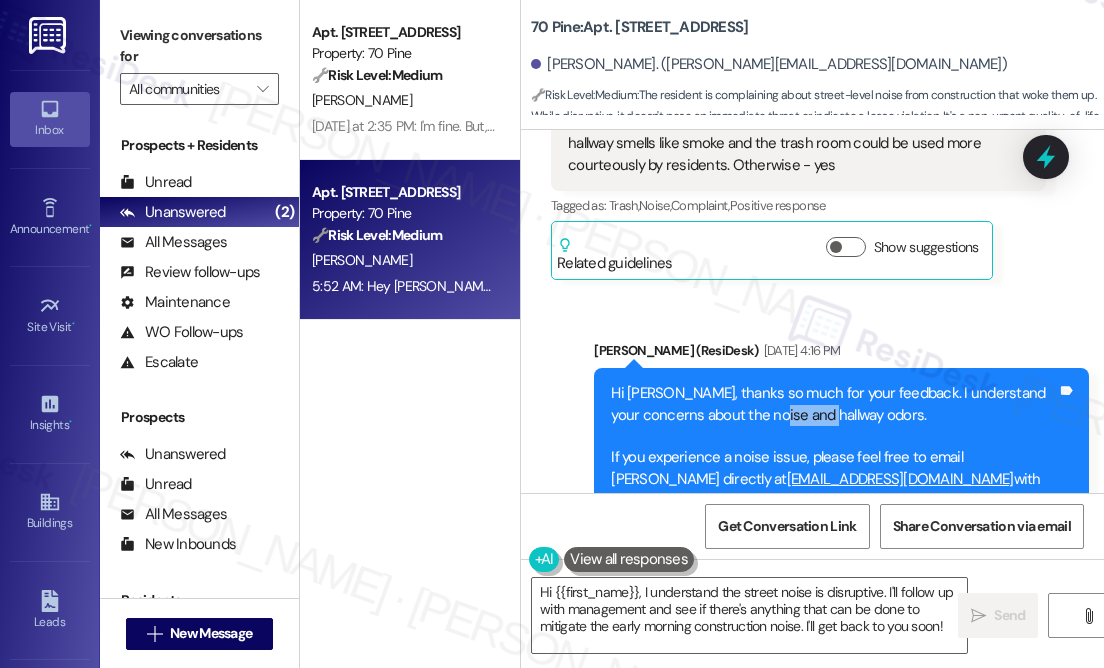 click on "Hi [PERSON_NAME], thanks so much for your feedback. I understand your concerns about the noise and hallway odors.
If you experience a noise issue, please feel free to email [PERSON_NAME] directly at  [EMAIL_ADDRESS][DOMAIN_NAME]  with the details of the complaint so it can be properly addressed.
Just to share, the trash rooms are cleaned and mopped twice a week, and all floors are vacuumed once a week. Let me know if there's anything else you'd like to bring up, I'm here to assist. :)" at bounding box center (834, 490) 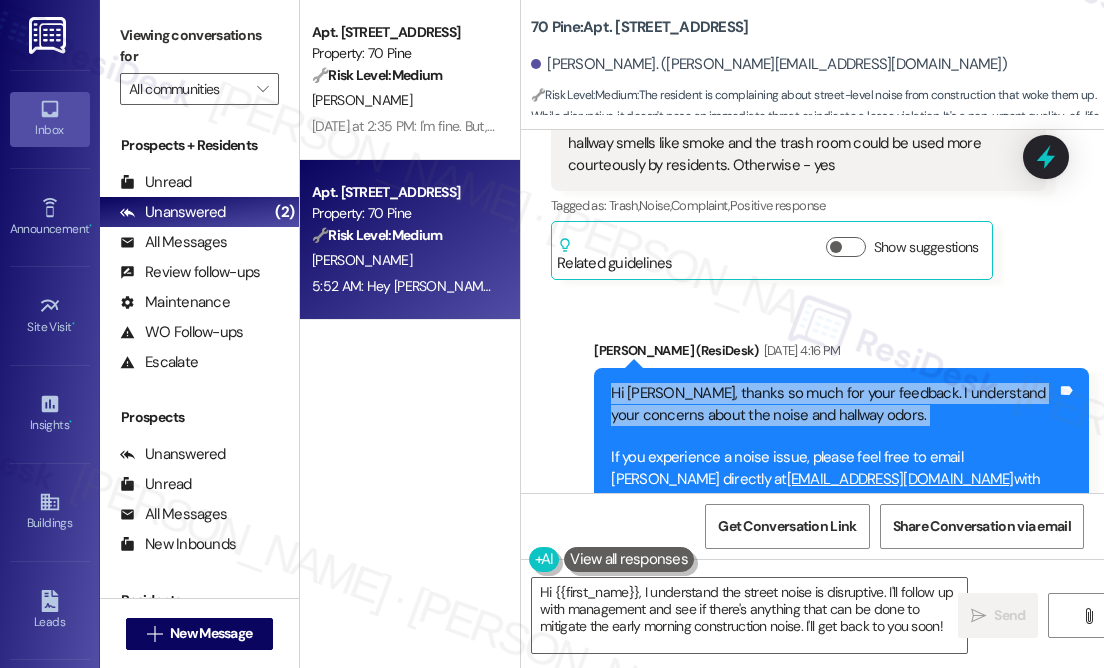 click on "Hi [PERSON_NAME], thanks so much for your feedback. I understand your concerns about the noise and hallway odors.
If you experience a noise issue, please feel free to email [PERSON_NAME] directly at  [EMAIL_ADDRESS][DOMAIN_NAME]  with the details of the complaint so it can be properly addressed.
Just to share, the trash rooms are cleaned and mopped twice a week, and all floors are vacuumed once a week. Let me know if there's anything else you'd like to bring up, I'm here to assist. :)" at bounding box center (834, 490) 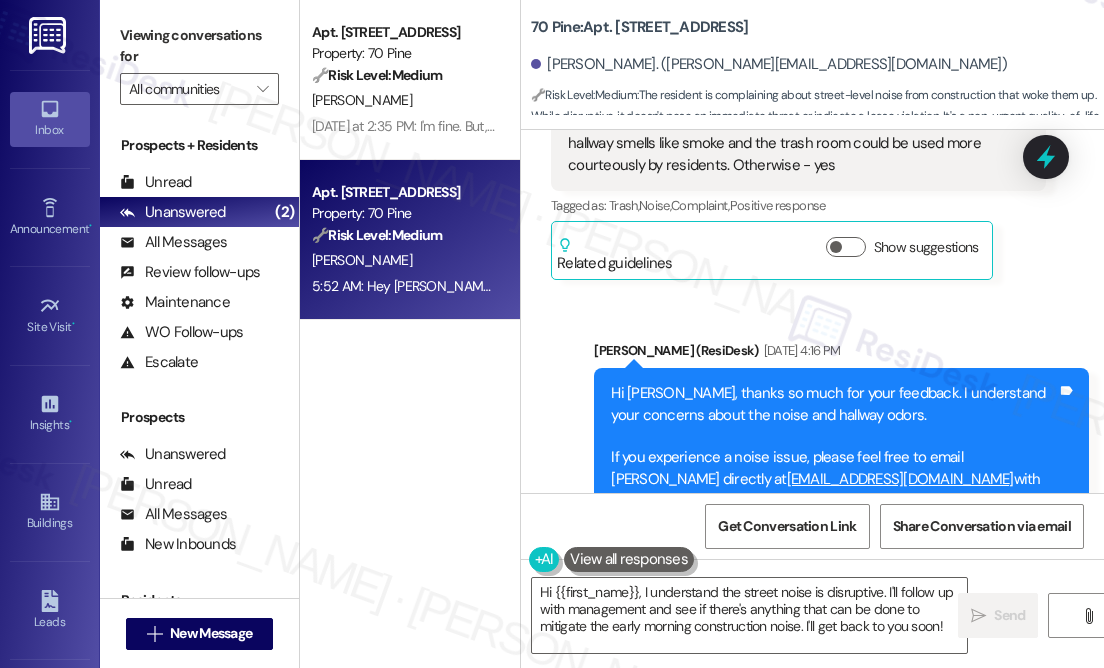 click on "Hi [PERSON_NAME], thanks so much for your feedback. I understand your concerns about the noise and hallway odors.
If you experience a noise issue, please feel free to email [PERSON_NAME] directly at  [EMAIL_ADDRESS][DOMAIN_NAME]  with the details of the complaint so it can be properly addressed.
Just to share, the trash rooms are cleaned and mopped twice a week, and all floors are vacuumed once a week. Let me know if there's anything else you'd like to bring up, I'm here to assist. :)" at bounding box center [834, 490] 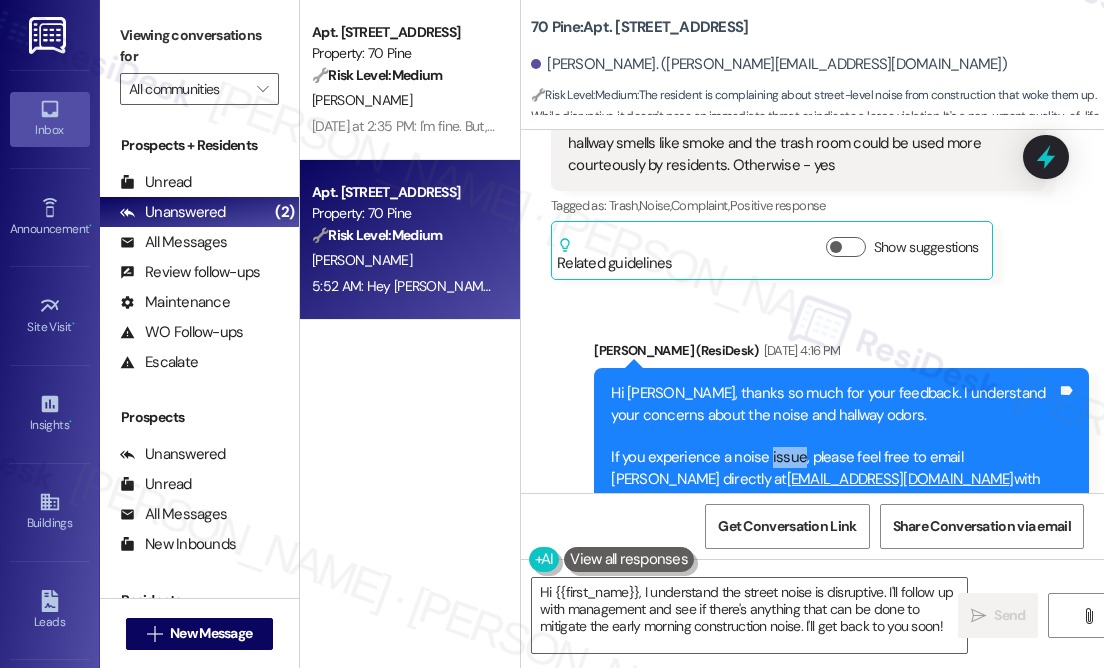 click on "Hi [PERSON_NAME], thanks so much for your feedback. I understand your concerns about the noise and hallway odors.
If you experience a noise issue, please feel free to email [PERSON_NAME] directly at  [EMAIL_ADDRESS][DOMAIN_NAME]  with the details of the complaint so it can be properly addressed.
Just to share, the trash rooms are cleaned and mopped twice a week, and all floors are vacuumed once a week. Let me know if there's anything else you'd like to bring up, I'm here to assist. :)" at bounding box center (834, 490) 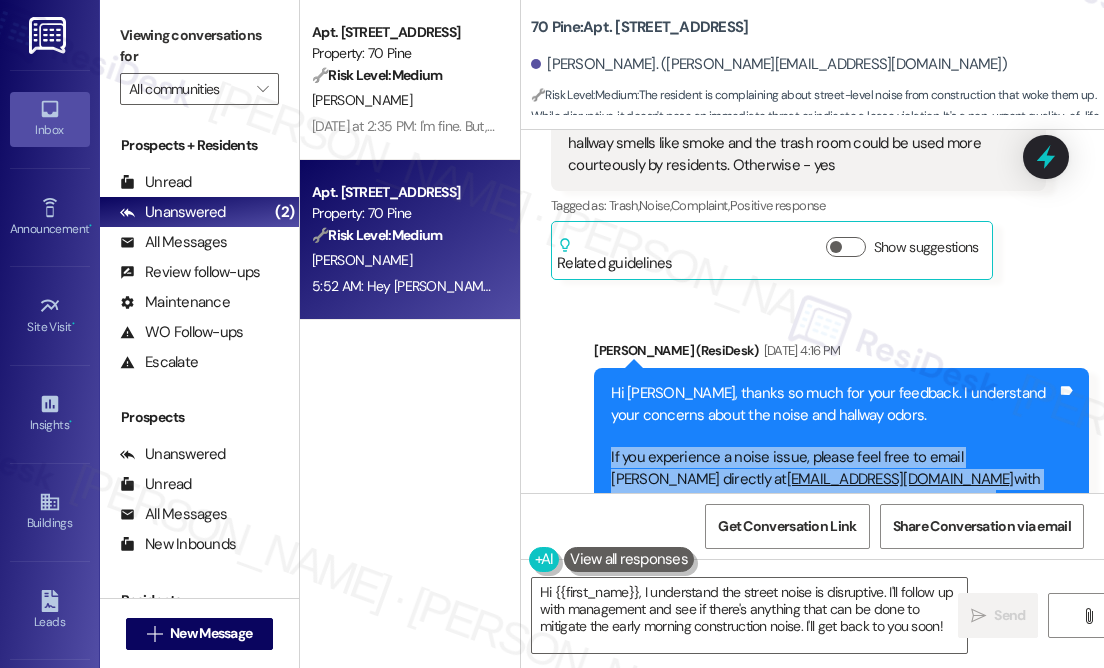 click on "Hi [PERSON_NAME], thanks so much for your feedback. I understand your concerns about the noise and hallway odors.
If you experience a noise issue, please feel free to email [PERSON_NAME] directly at  [EMAIL_ADDRESS][DOMAIN_NAME]  with the details of the complaint so it can be properly addressed.
Just to share, the trash rooms are cleaned and mopped twice a week, and all floors are vacuumed once a week. Let me know if there's anything else you'd like to bring up, I'm here to assist. :)" at bounding box center (834, 490) 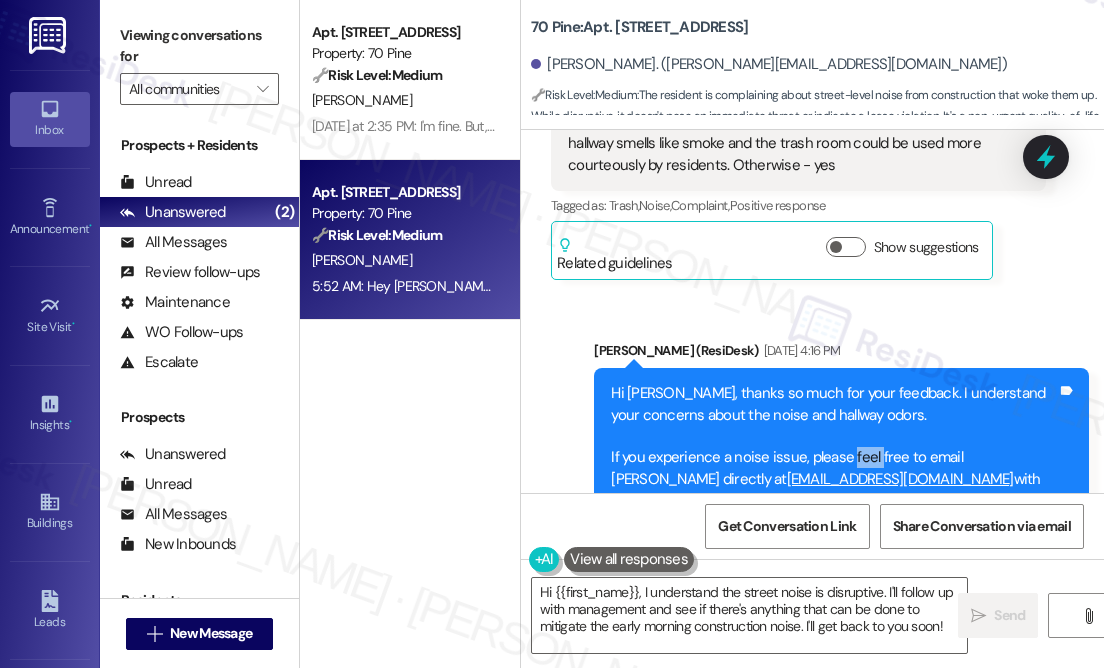 click on "Hi [PERSON_NAME], thanks so much for your feedback. I understand your concerns about the noise and hallway odors.
If you experience a noise issue, please feel free to email [PERSON_NAME] directly at  [EMAIL_ADDRESS][DOMAIN_NAME]  with the details of the complaint so it can be properly addressed.
Just to share, the trash rooms are cleaned and mopped twice a week, and all floors are vacuumed once a week. Let me know if there's anything else you'd like to bring up, I'm here to assist. :)" at bounding box center (834, 490) 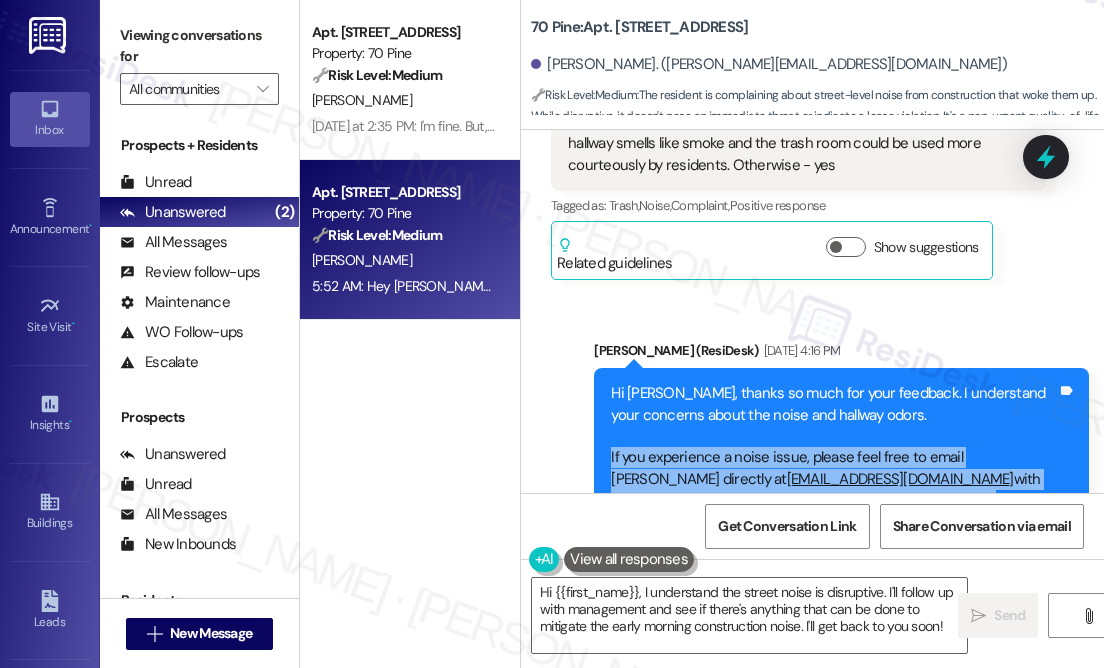 click on "Hi [PERSON_NAME], thanks so much for your feedback. I understand your concerns about the noise and hallway odors.
If you experience a noise issue, please feel free to email [PERSON_NAME] directly at  [EMAIL_ADDRESS][DOMAIN_NAME]  with the details of the complaint so it can be properly addressed.
Just to share, the trash rooms are cleaned and mopped twice a week, and all floors are vacuumed once a week. Let me know if there's anything else you'd like to bring up, I'm here to assist. :)" at bounding box center (834, 490) 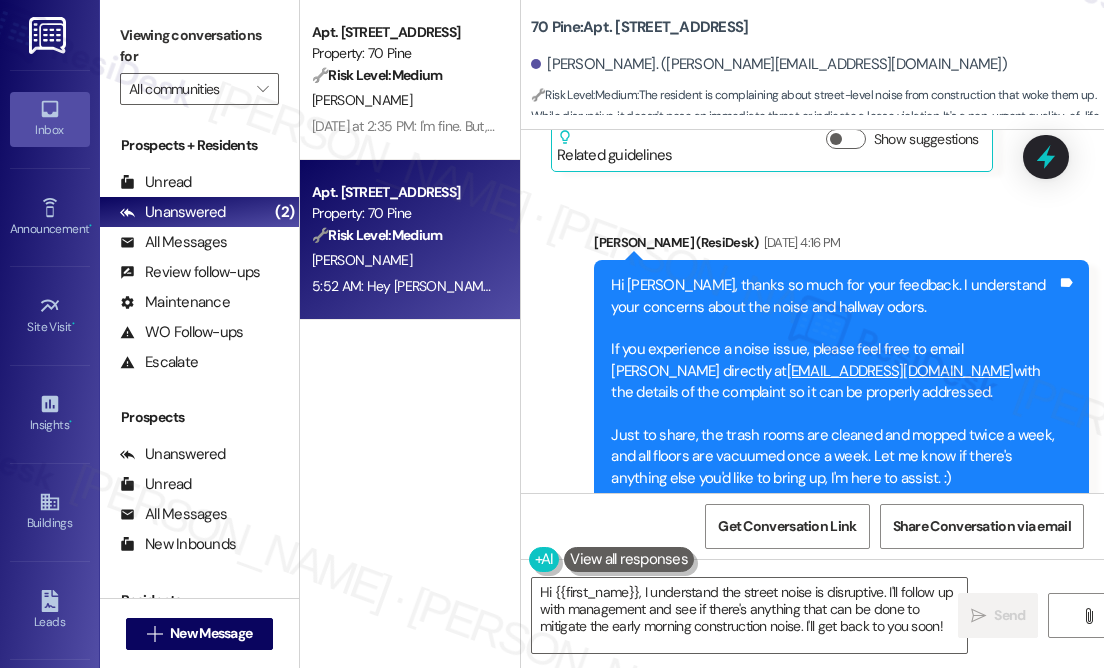 scroll, scrollTop: 3989, scrollLeft: 0, axis: vertical 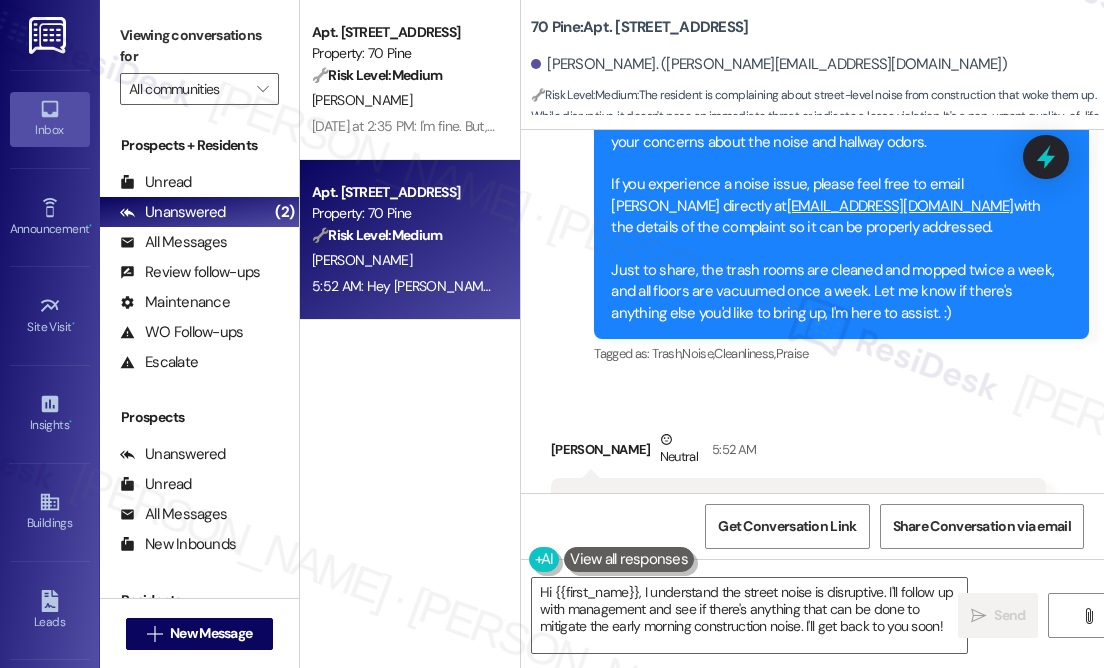 click on "Hi [PERSON_NAME] – I'd like to complain about the street level noise [DATE] which started around 5:30am and woke me up. My windows are completely closed and the noise was so loud that I had woken up. As a resident on the 9th floor, I should not be waken up at 5:30am by construction noise" at bounding box center (791, 546) 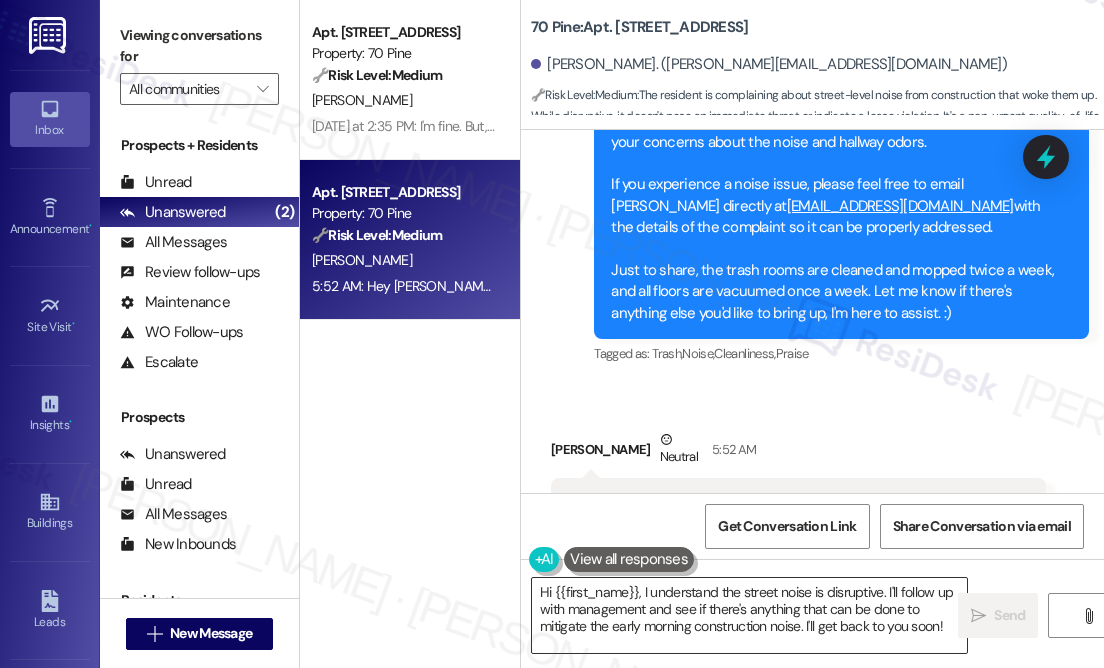 click on "Hi {{first_name}}, I understand the street noise is disruptive. I'll follow up with management and see if there's anything that can be done to mitigate the early morning construction noise. I'll get back to you soon!" at bounding box center (749, 615) 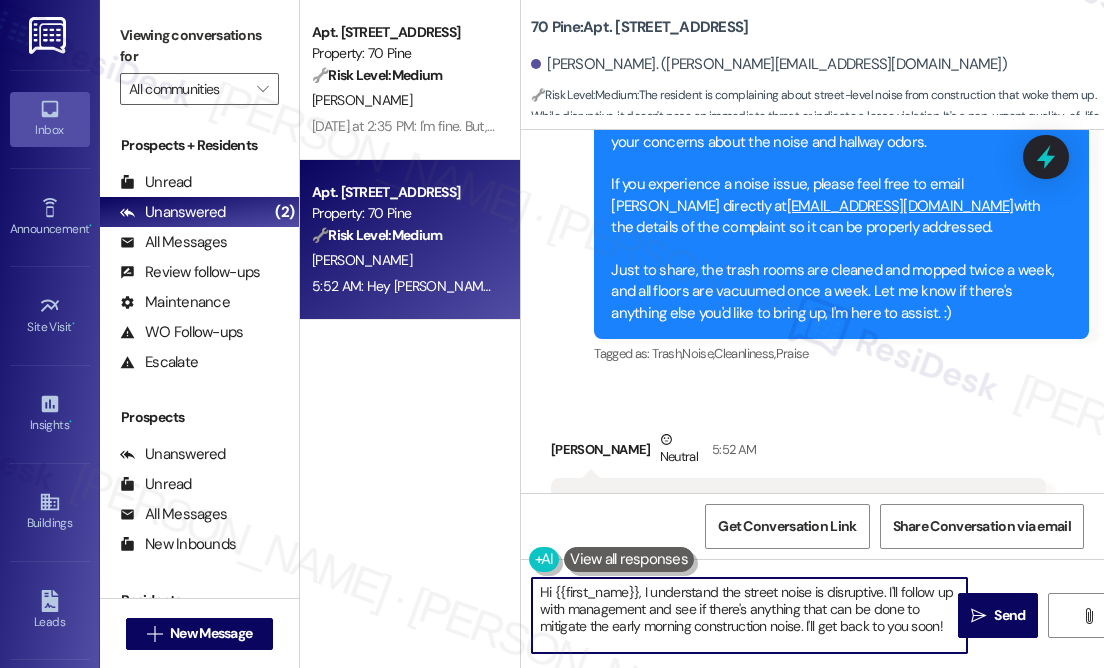drag, startPoint x: 950, startPoint y: 627, endPoint x: 889, endPoint y: 584, distance: 74.63243 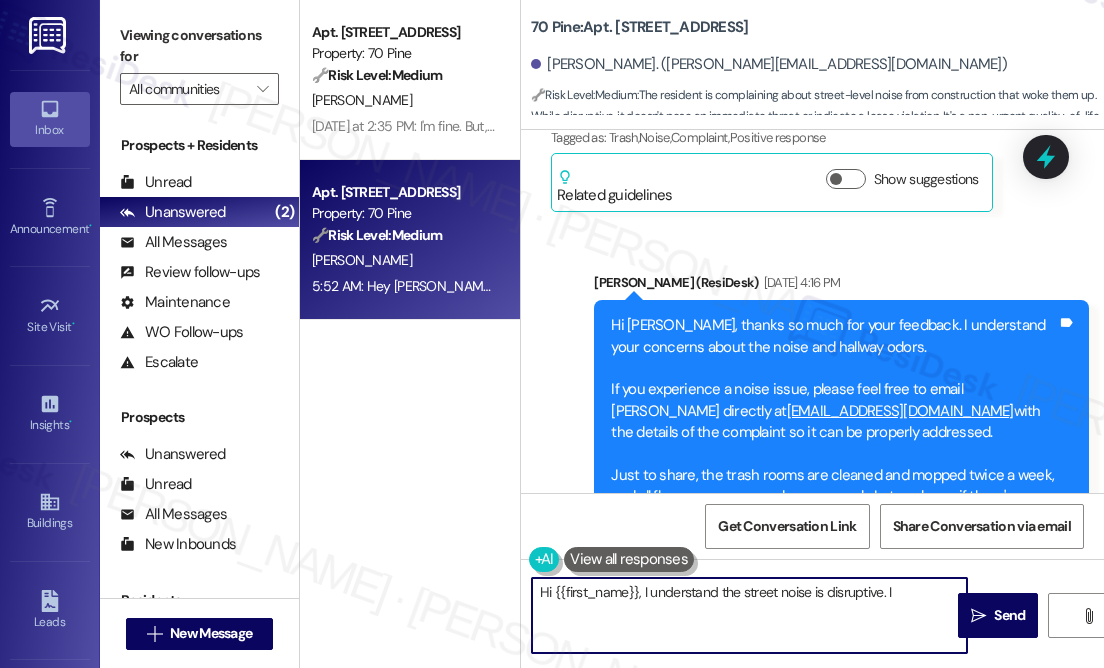 scroll, scrollTop: 3807, scrollLeft: 0, axis: vertical 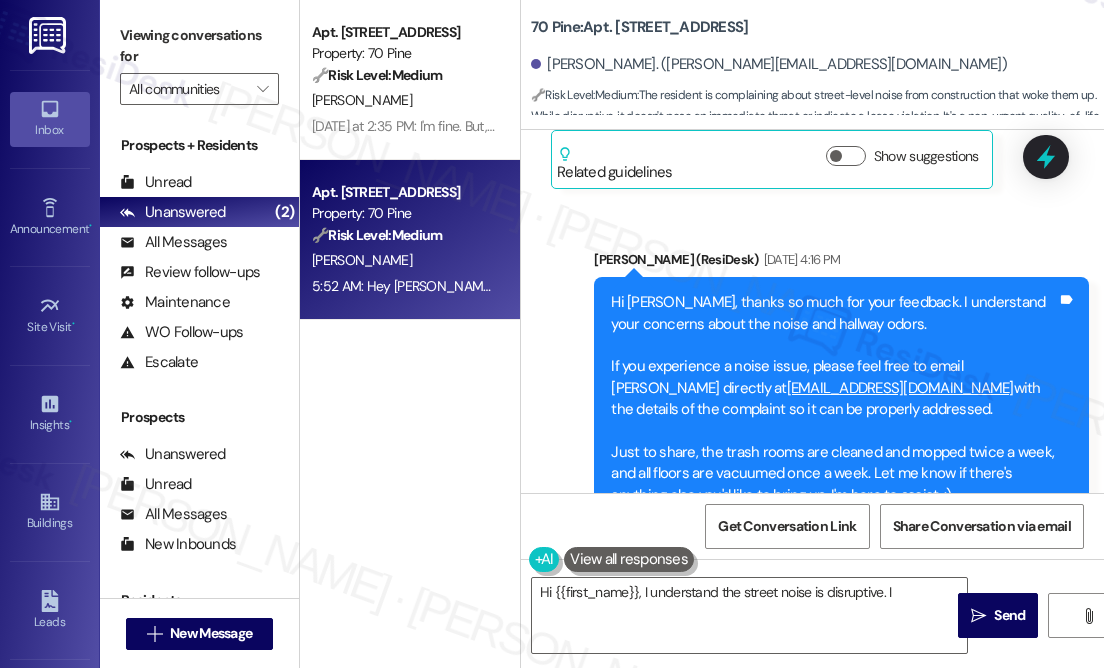 drag, startPoint x: 901, startPoint y: 280, endPoint x: 607, endPoint y: 243, distance: 296.3191 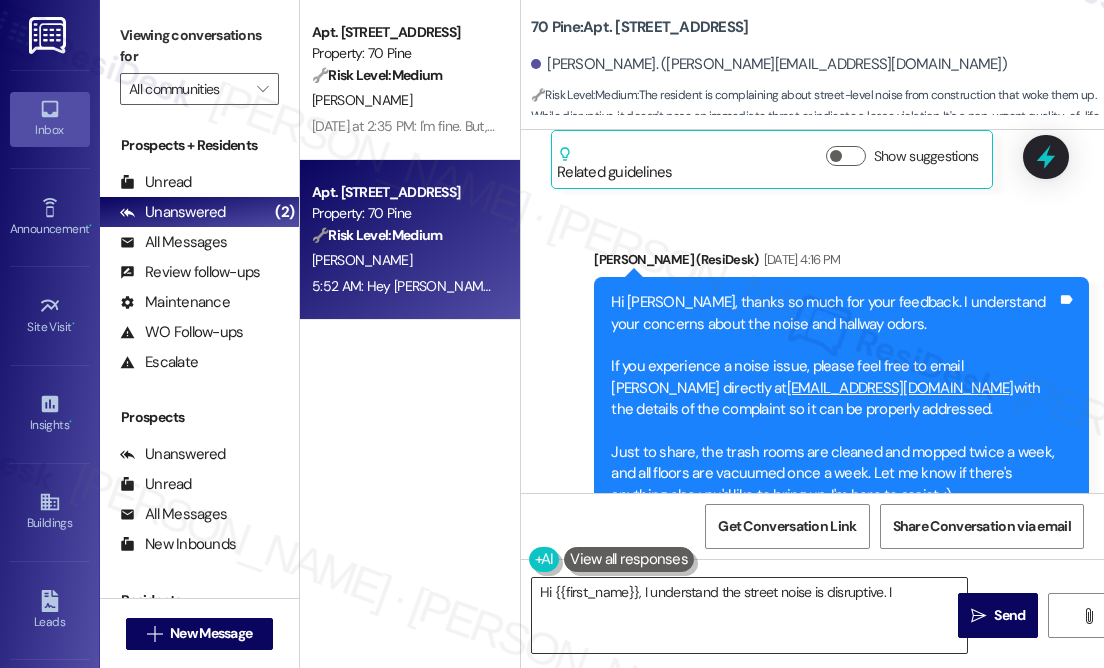 click on "Hi {{first_name}}, I understand the street noise is disruptive. I" at bounding box center (749, 615) 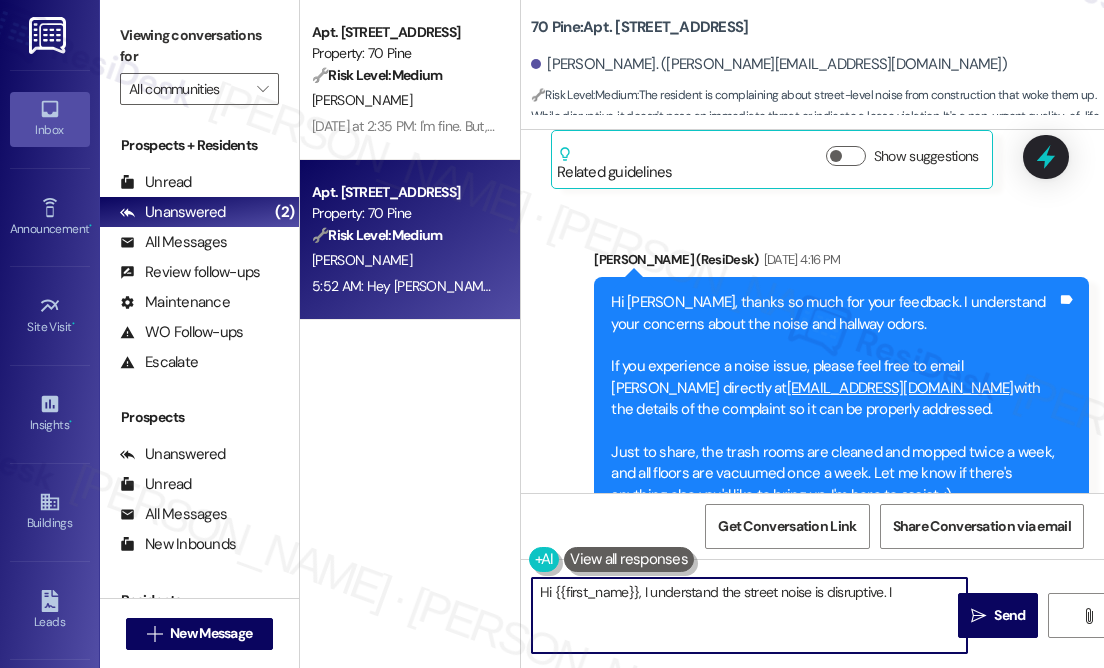 click on "Hi {{first_name}}, I understand the street noise is disruptive. I" at bounding box center (749, 615) 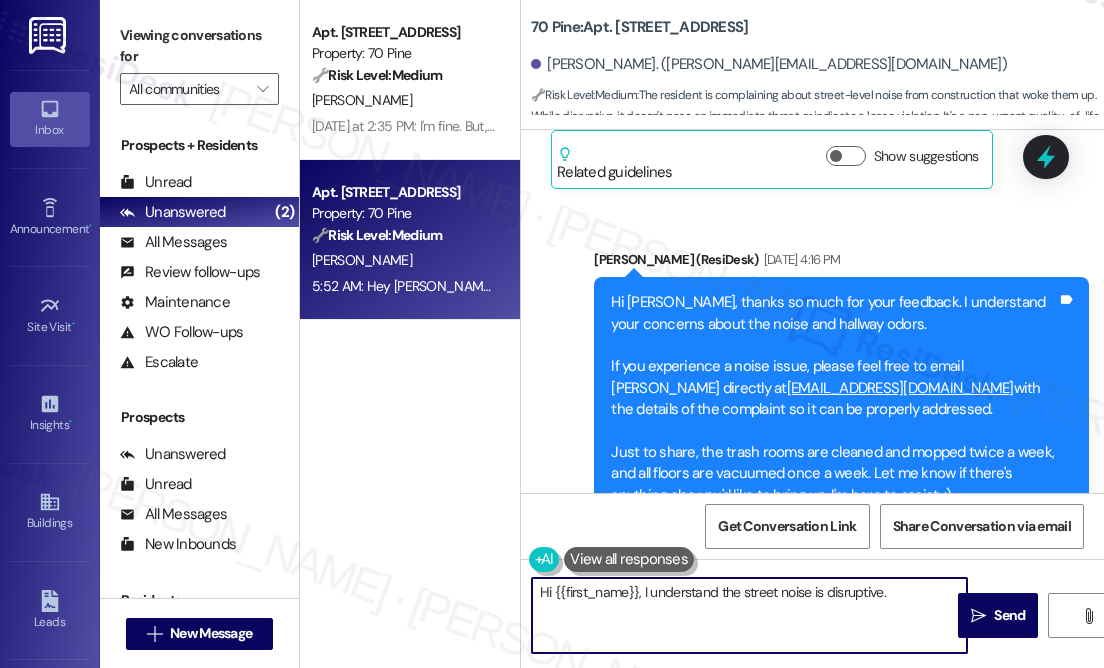 paste on "If you run into any noise issues, feel free to shoot an email to [PERSON_NAME] at [EMAIL_ADDRESS][DOMAIN_NAME] with the details so she can look into it." 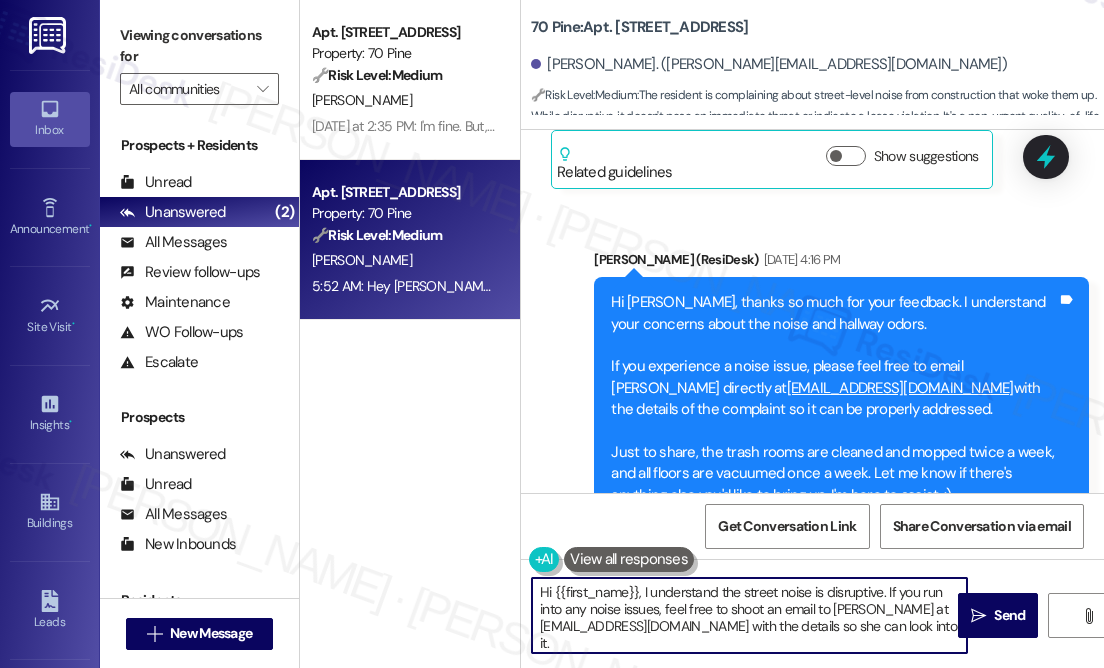 drag, startPoint x: 659, startPoint y: 609, endPoint x: 888, endPoint y: 589, distance: 229.8717 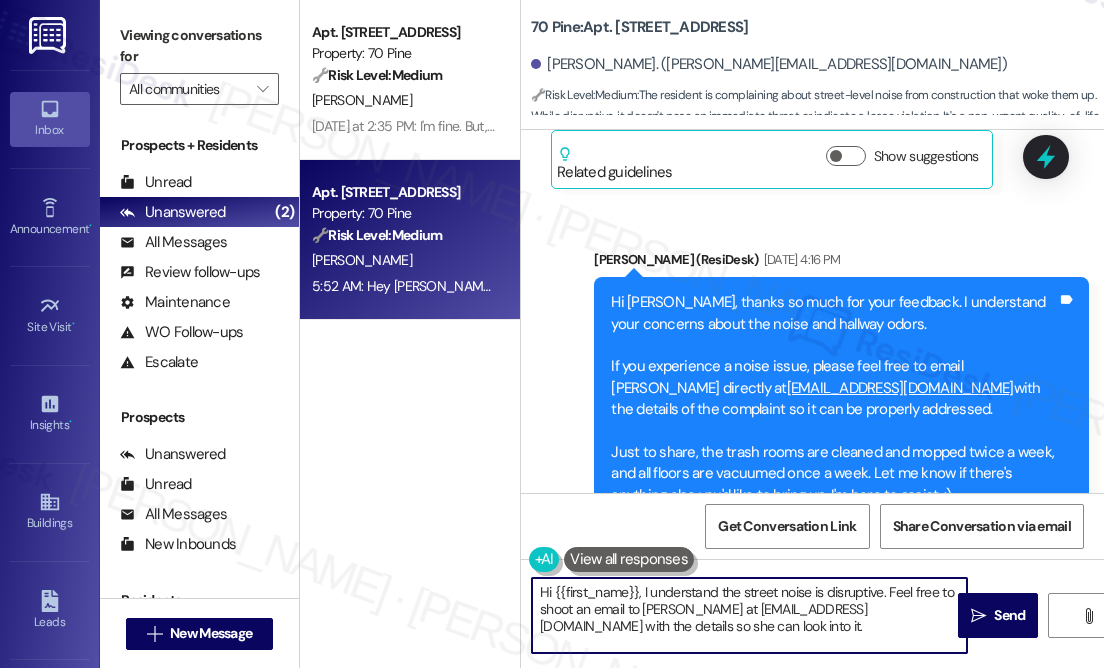 click on "Hi {{first_name}}, I understand the street noise is disruptive. Feel free to shoot an email to [PERSON_NAME] at [EMAIL_ADDRESS][DOMAIN_NAME] with the details so she can look into it." at bounding box center (749, 615) 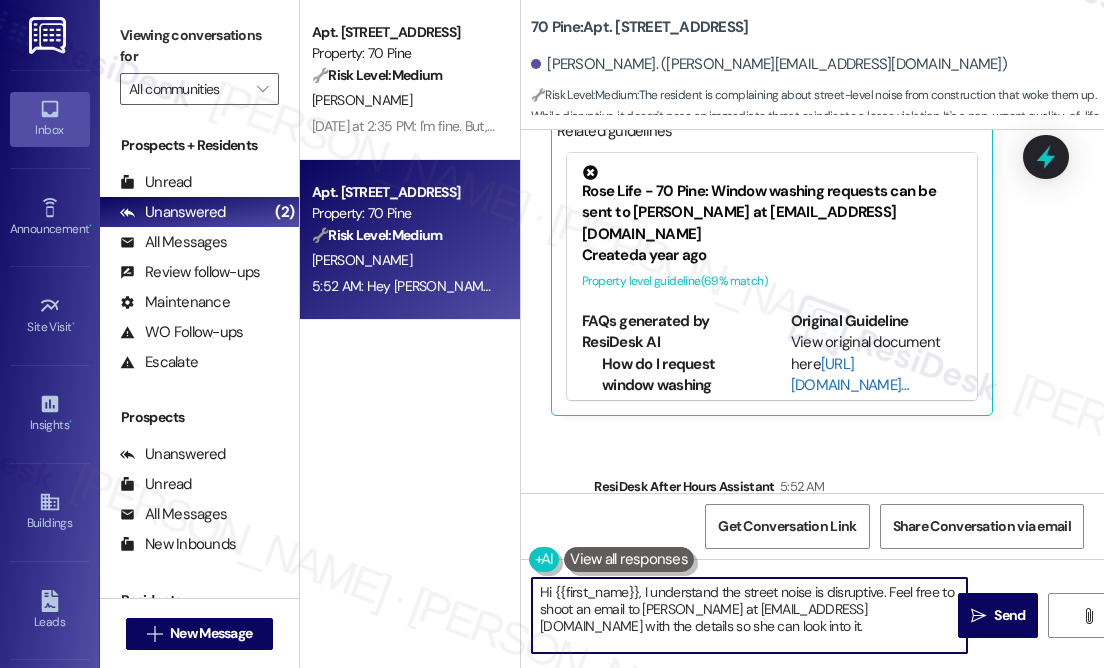 scroll, scrollTop: 4090, scrollLeft: 0, axis: vertical 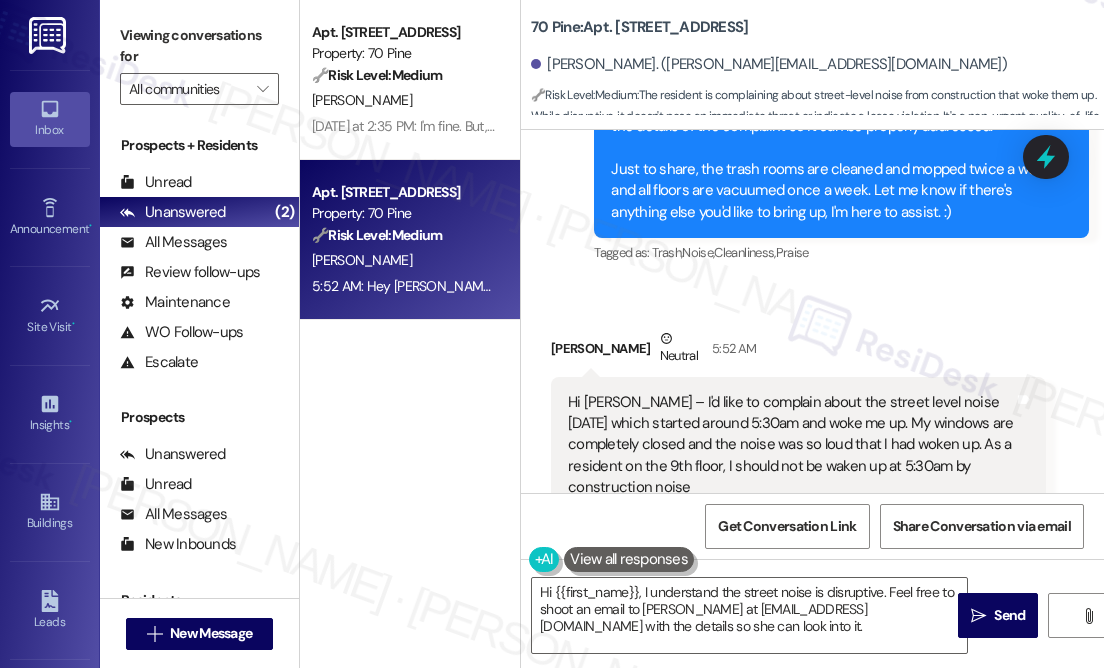 click on "Hi [PERSON_NAME] – I'd like to complain about the street level noise [DATE] which started around 5:30am and woke me up. My windows are completely closed and the noise was so loud that I had woken up. As a resident on the 9th floor, I should not be waken up at 5:30am by construction noise" at bounding box center (791, 445) 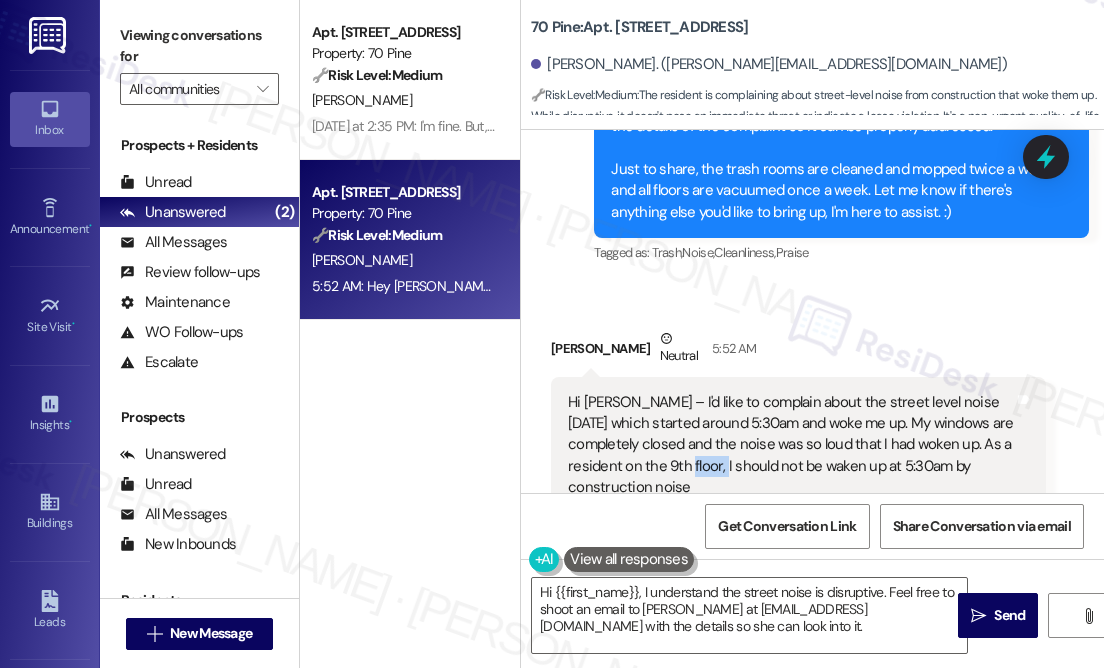 click on "Hi [PERSON_NAME] – I'd like to complain about the street level noise [DATE] which started around 5:30am and woke me up. My windows are completely closed and the noise was so loud that I had woken up. As a resident on the 9th floor, I should not be waken up at 5:30am by construction noise" at bounding box center [791, 445] 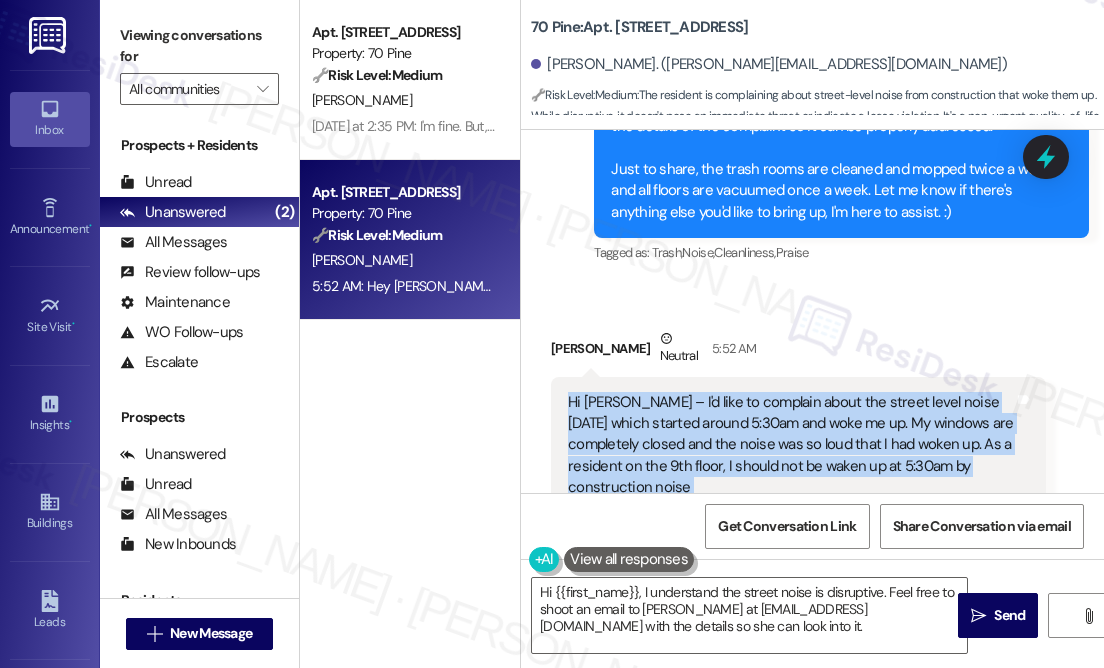 click on "Hi [PERSON_NAME] – I'd like to complain about the street level noise [DATE] which started around 5:30am and woke me up. My windows are completely closed and the noise was so loud that I had woken up. As a resident on the 9th floor, I should not be waken up at 5:30am by construction noise" at bounding box center [791, 445] 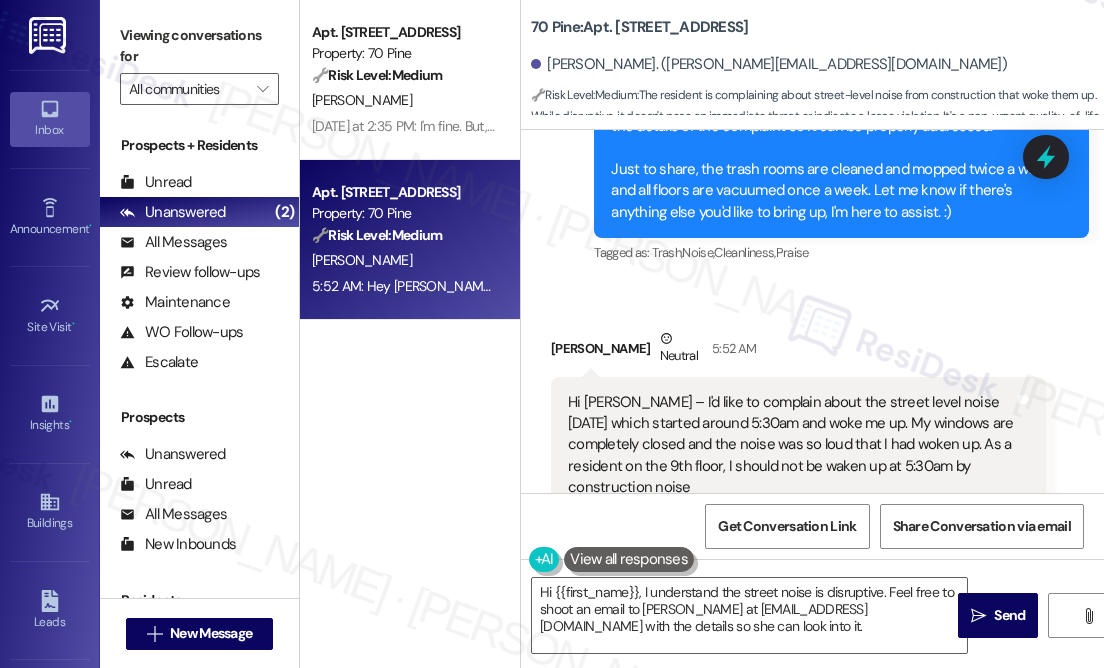 click on "[PERSON_NAME]. ([PERSON_NAME][EMAIL_ADDRESS][DOMAIN_NAME])" at bounding box center (817, 65) 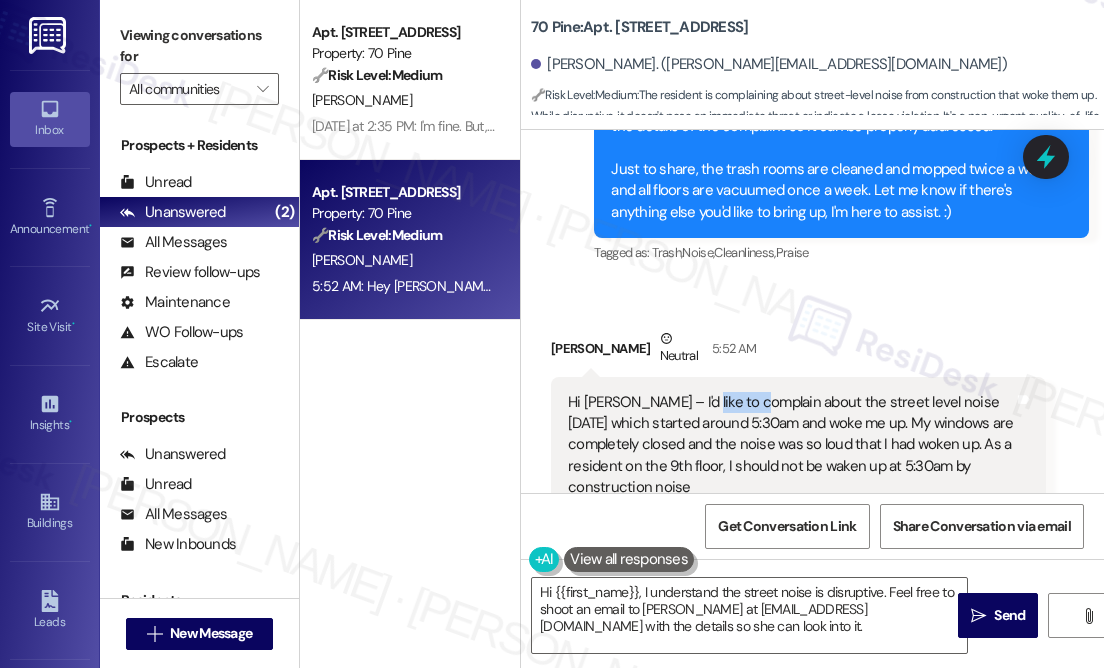 click on "Hi [PERSON_NAME] – I'd like to complain about the street level noise [DATE] which started around 5:30am and woke me up. My windows are completely closed and the noise was so loud that I had woken up. As a resident on the 9th floor, I should not be waken up at 5:30am by construction noise" at bounding box center (791, 445) 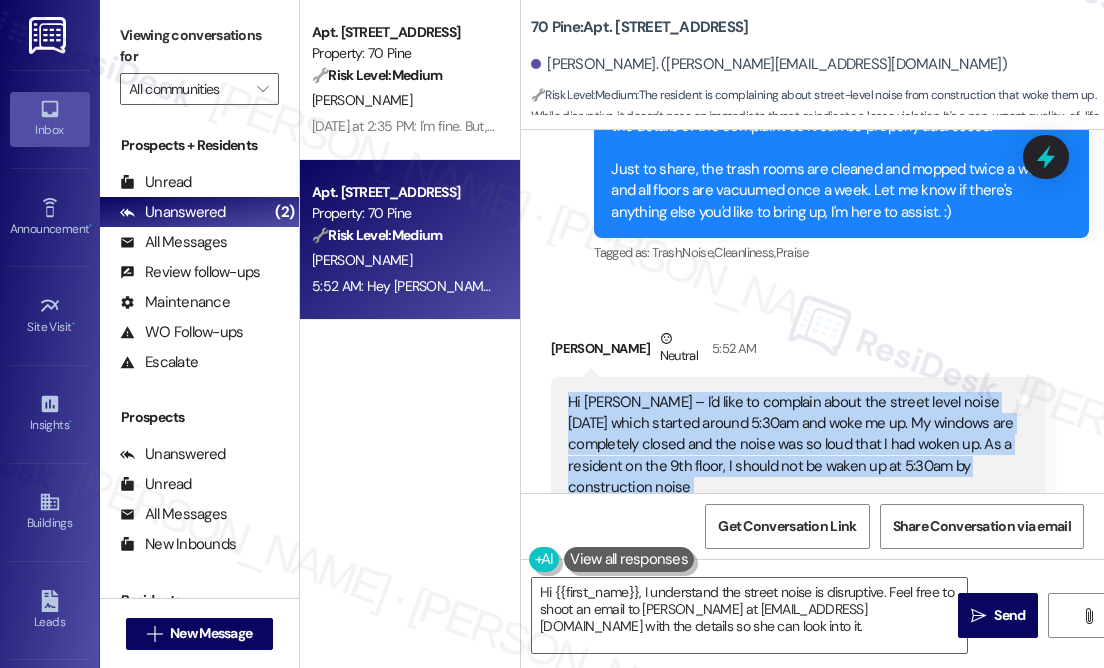 click on "Hi [PERSON_NAME] – I'd like to complain about the street level noise [DATE] which started around 5:30am and woke me up. My windows are completely closed and the noise was so loud that I had woken up. As a resident on the 9th floor, I should not be waken up at 5:30am by construction noise" at bounding box center [791, 445] 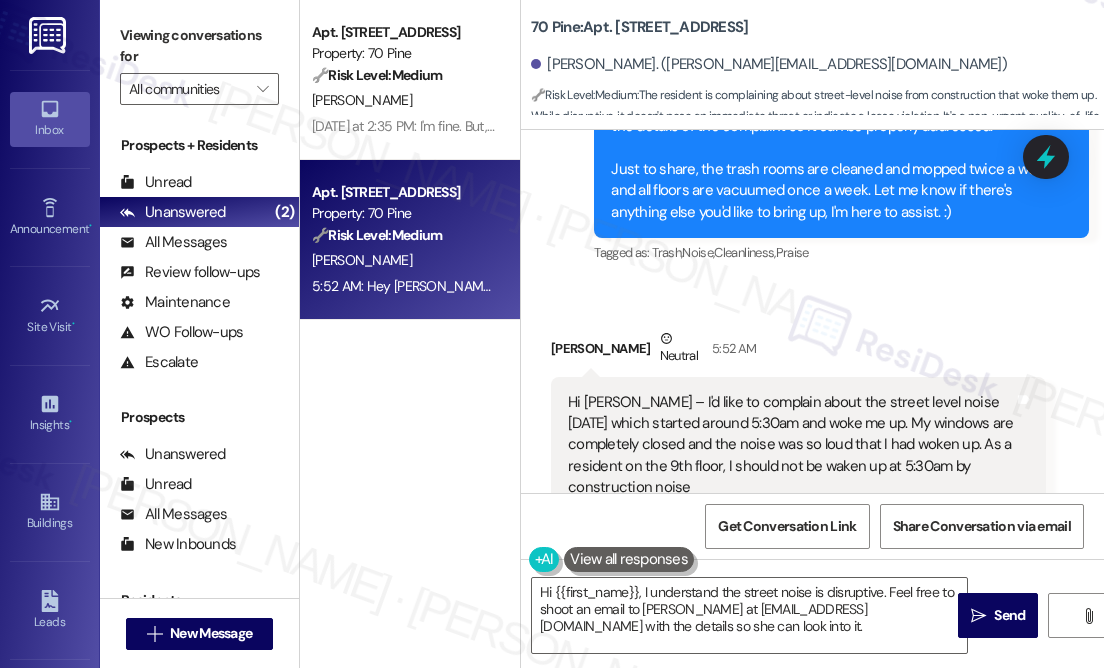 click on "Hi [PERSON_NAME] – I'd like to complain about the street level noise [DATE] which started around 5:30am and woke me up. My windows are completely closed and the noise was so loud that I had woken up. As a resident on the 9th floor, I should not be waken up at 5:30am by construction noise" at bounding box center [791, 445] 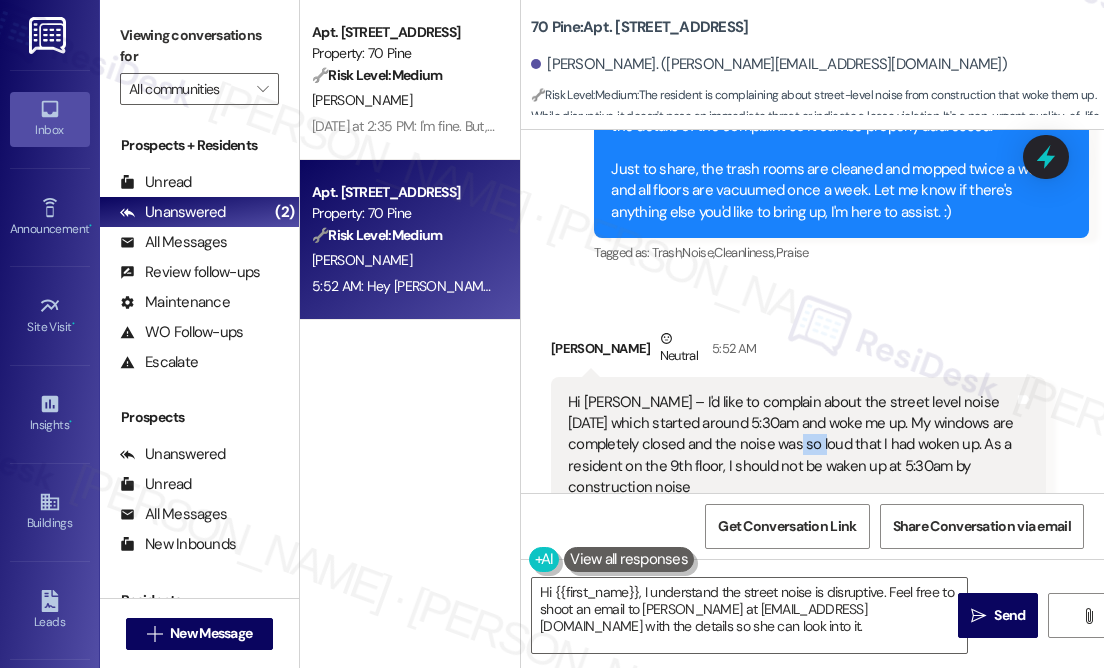 click on "Hi [PERSON_NAME] – I'd like to complain about the street level noise [DATE] which started around 5:30am and woke me up. My windows are completely closed and the noise was so loud that I had woken up. As a resident on the 9th floor, I should not be waken up at 5:30am by construction noise" at bounding box center (791, 445) 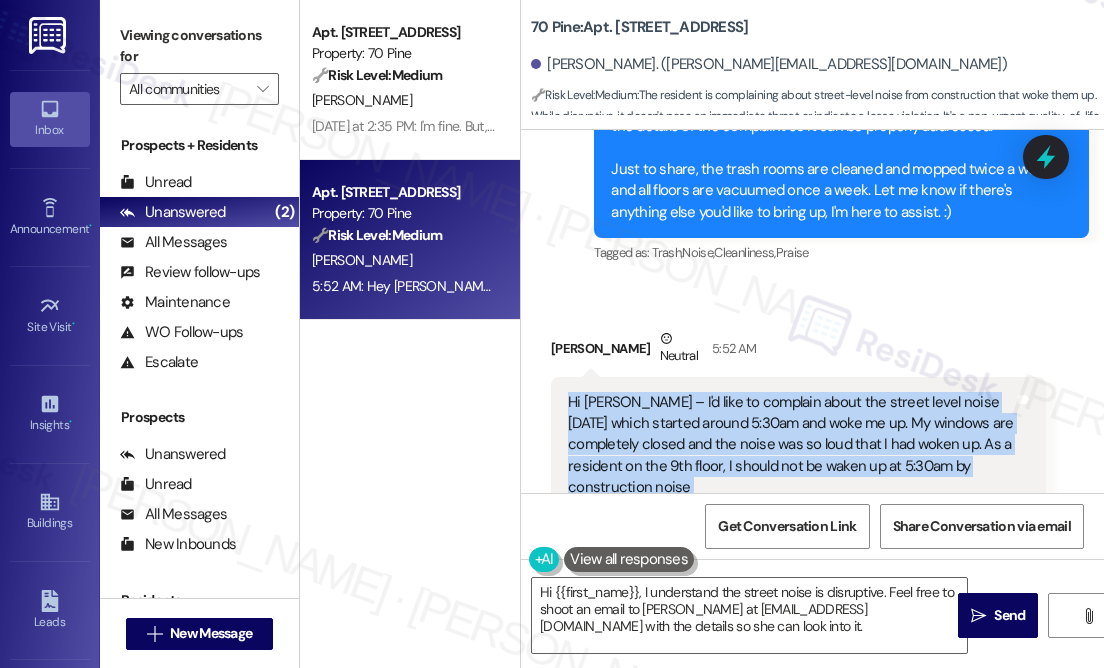 click on "Hi [PERSON_NAME] – I'd like to complain about the street level noise [DATE] which started around 5:30am and woke me up. My windows are completely closed and the noise was so loud that I had woken up. As a resident on the 9th floor, I should not be waken up at 5:30am by construction noise" at bounding box center [791, 445] 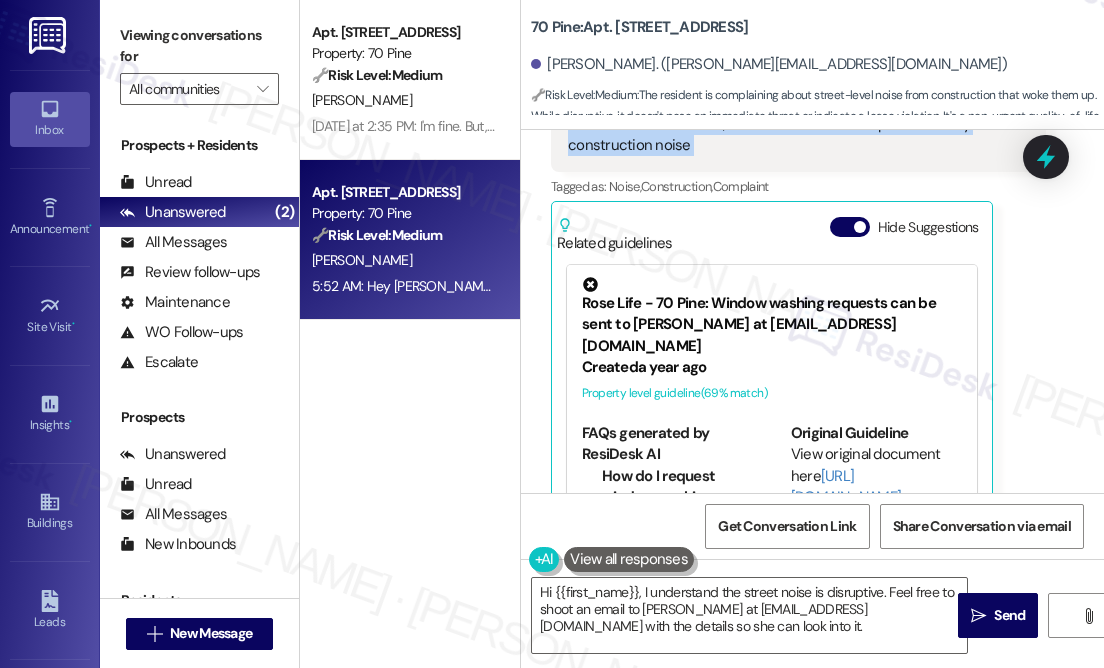 scroll, scrollTop: 4362, scrollLeft: 0, axis: vertical 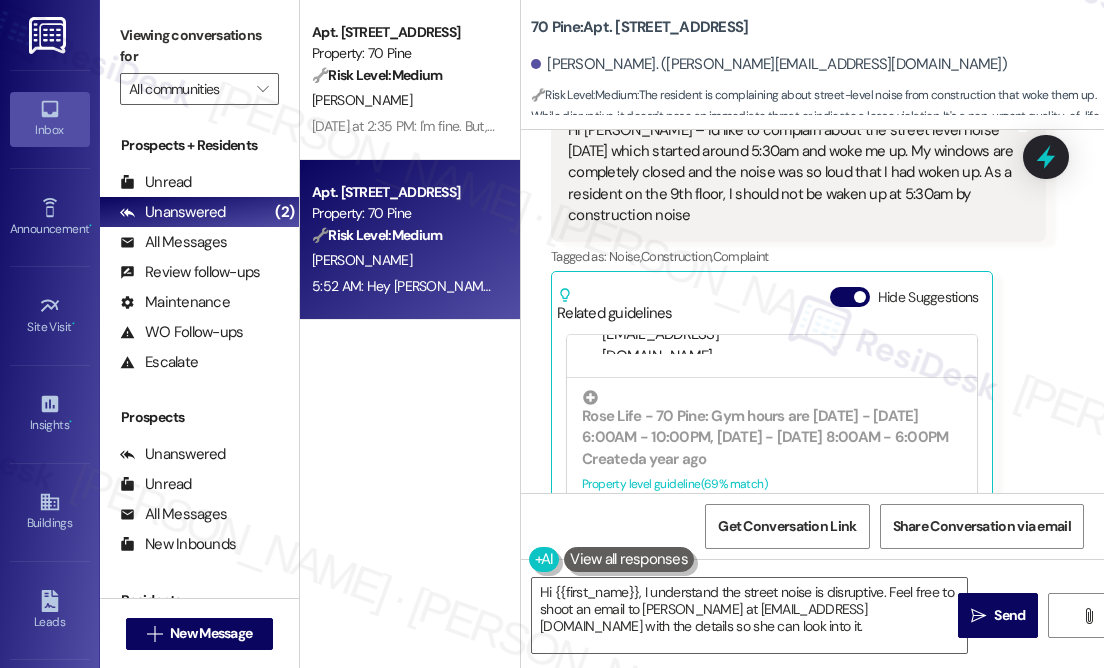 click on "[PERSON_NAME]   Neutral 5:52 AM Hi [PERSON_NAME] – I'd like to complain about the street level noise [DATE] which started around 5:30am and woke me up. My windows are completely closed and the noise was so loud that I had woken up. As a resident on the 9th floor, I should not be waken up at 5:30am by construction noise Tags and notes Tagged as:   Noise ,  Click to highlight conversations about Noise Construction ,  Click to highlight conversations about Construction Complaint Click to highlight conversations about Complaint  Related guidelines Hide Suggestions Rose Life - 70 Pine: Window washing requests can be sent to [PERSON_NAME] at [EMAIL_ADDRESS][DOMAIN_NAME] Created  a year ago Property level guideline  ( 69 % match) FAQs generated by ResiDesk AI How do I request window washing services? Window washing requests can be sent to [PERSON_NAME] at [EMAIL_ADDRESS][DOMAIN_NAME]. Original Guideline View original document here  [URL][DOMAIN_NAME]… Rose Life - 70 Pine: Gym hours are [DATE] - [DATE] 6:00AM - 10:00PM, [DATE] - [DATE] 8:00AM - 6:00PM Created   ( 69" at bounding box center (798, 327) 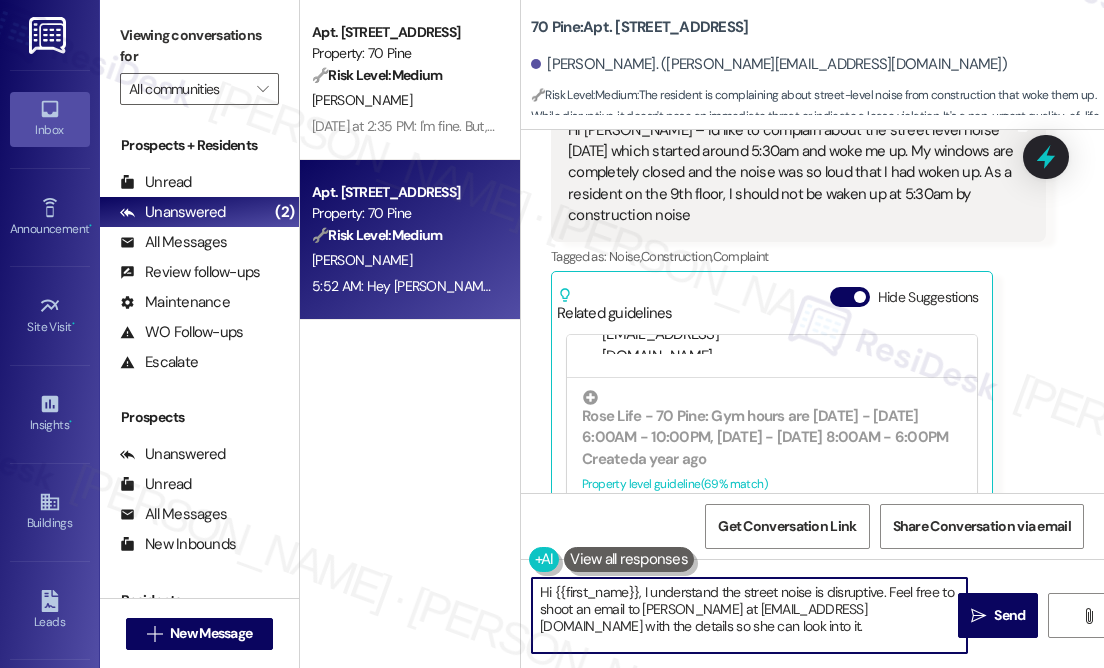 click on "Hi {{first_name}}, I understand the street noise is disruptive. Feel free to shoot an email to [PERSON_NAME] at [EMAIL_ADDRESS][DOMAIN_NAME] with the details so she can look into it." at bounding box center [749, 615] 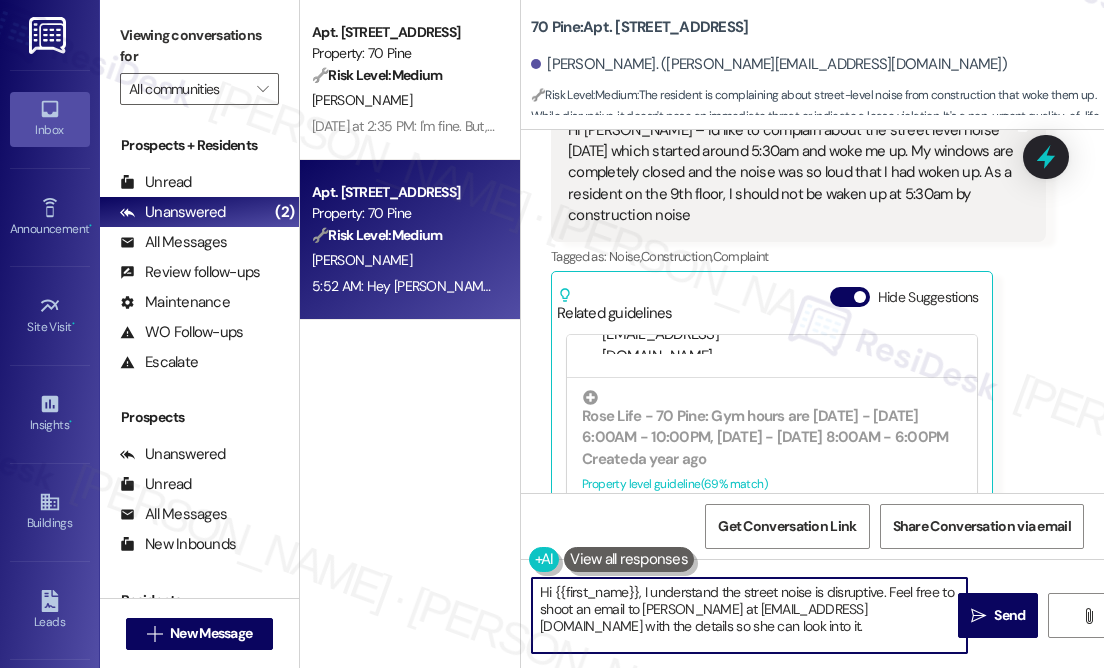 drag, startPoint x: 781, startPoint y: 625, endPoint x: 888, endPoint y: 587, distance: 113.54735 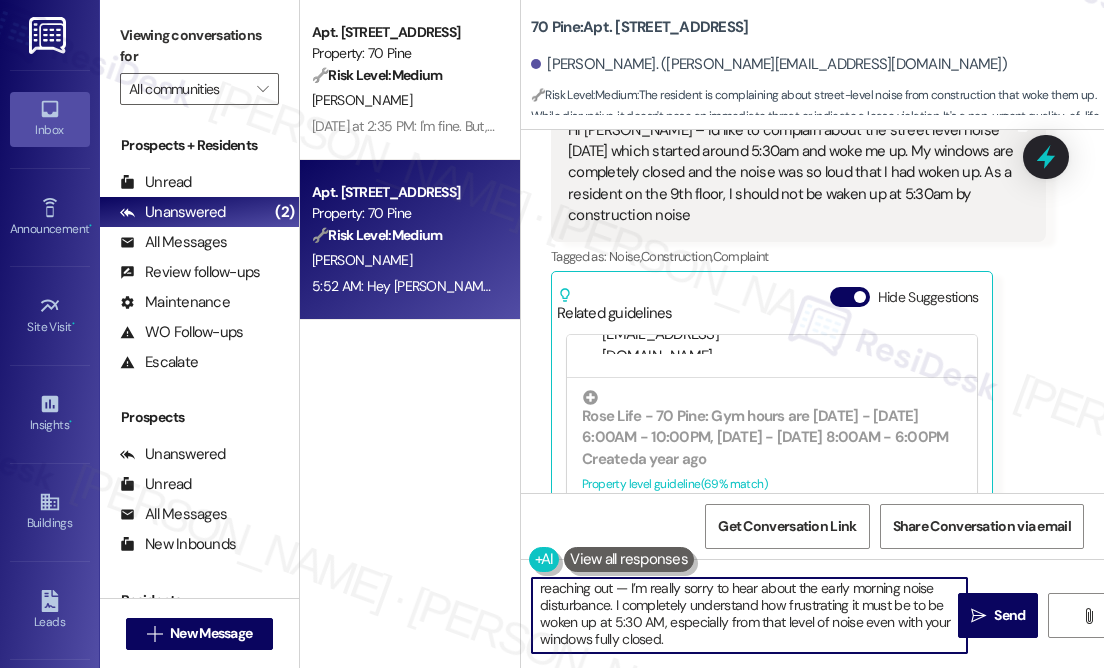 scroll, scrollTop: 0, scrollLeft: 0, axis: both 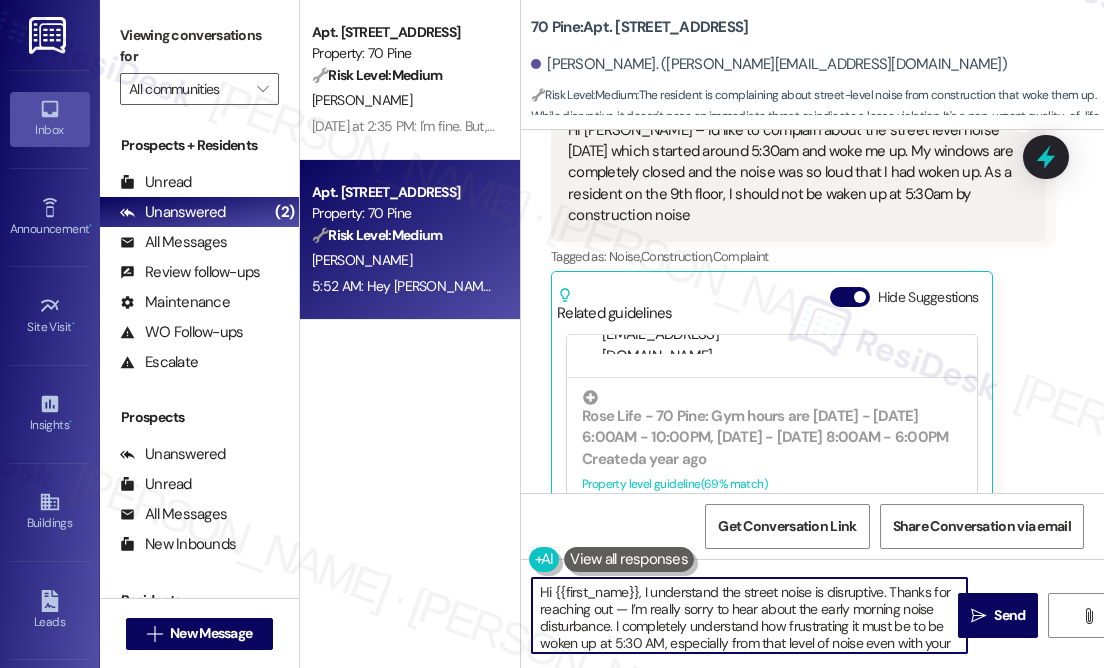 drag, startPoint x: 626, startPoint y: 610, endPoint x: 646, endPoint y: 596, distance: 24.41311 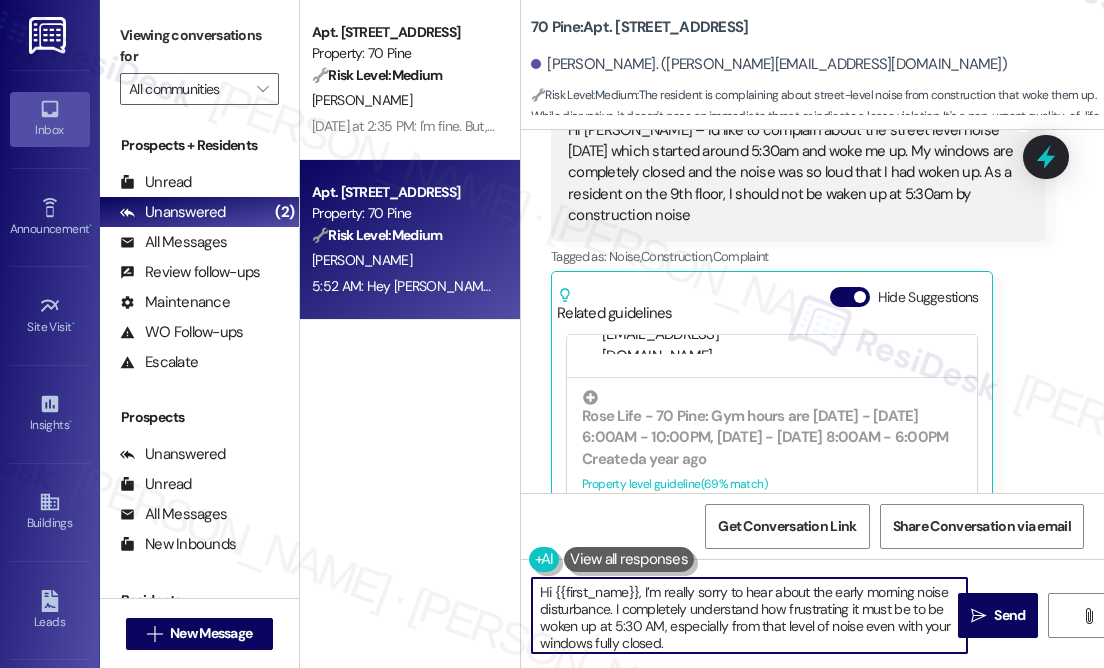 click on "Hi {{first_name}}, I’m really sorry to hear about the early morning noise disturbance. I completely understand how frustrating it must be to be woken up at 5:30 AM, especially from that level of noise even with your windows fully closed.
I’ll check in with the site team to see if any nearby construction activity was scheduled or reported this morning." at bounding box center (749, 615) 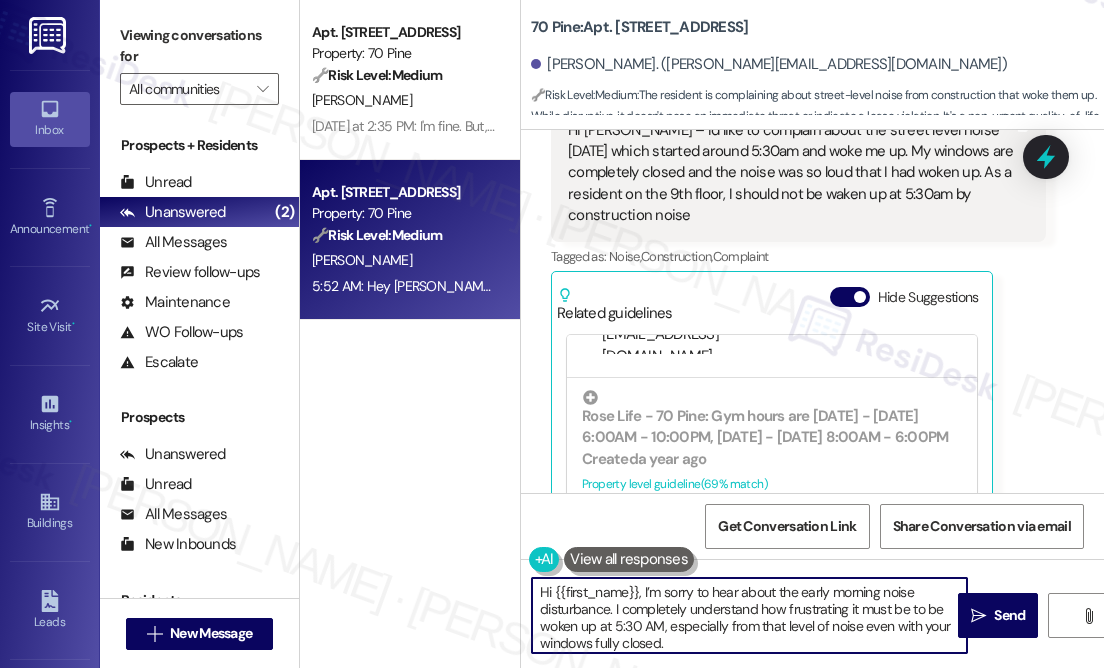 click on "Hi {{first_name}}, I’m sorry to hear about the early morning noise disturbance. I completely understand how frustrating it must be to be woken up at 5:30 AM, especially from that level of noise even with your windows fully closed.
I’ll check in with the site team to see if any nearby construction activity was scheduled or reported this morning." at bounding box center [749, 615] 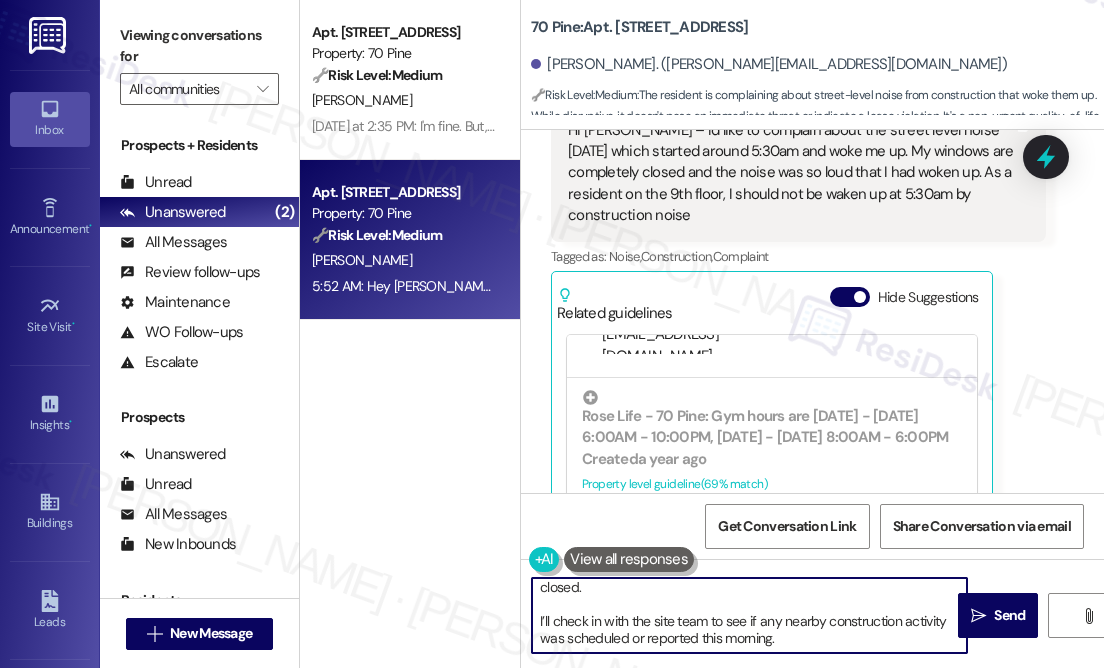 scroll, scrollTop: 0, scrollLeft: 0, axis: both 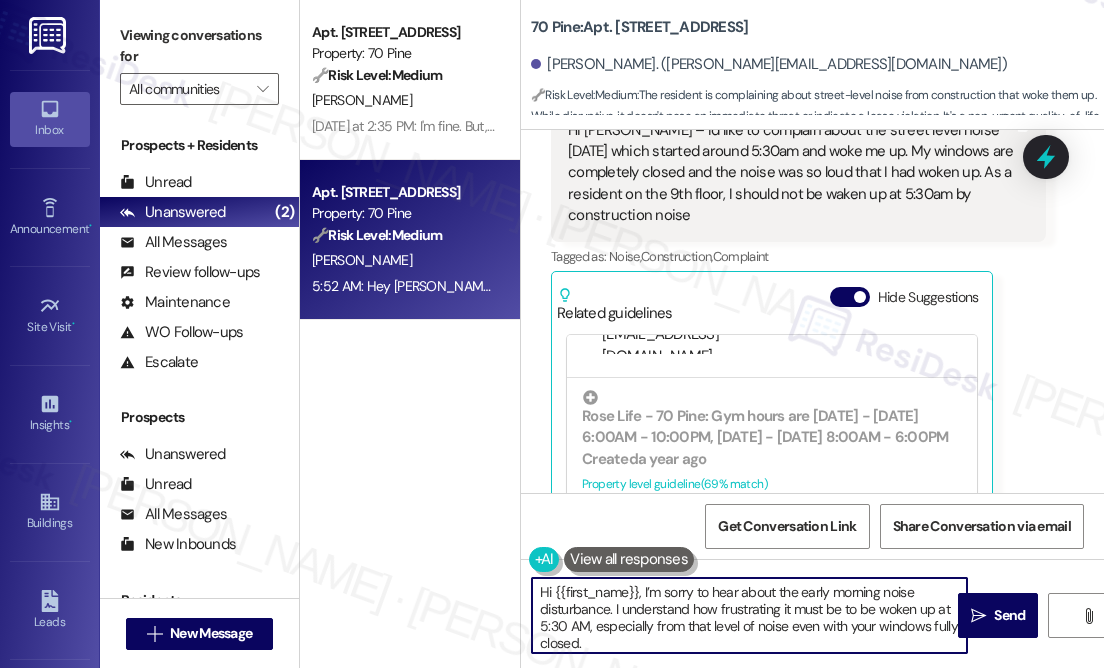 drag, startPoint x: 625, startPoint y: 648, endPoint x: 614, endPoint y: 614, distance: 35.735138 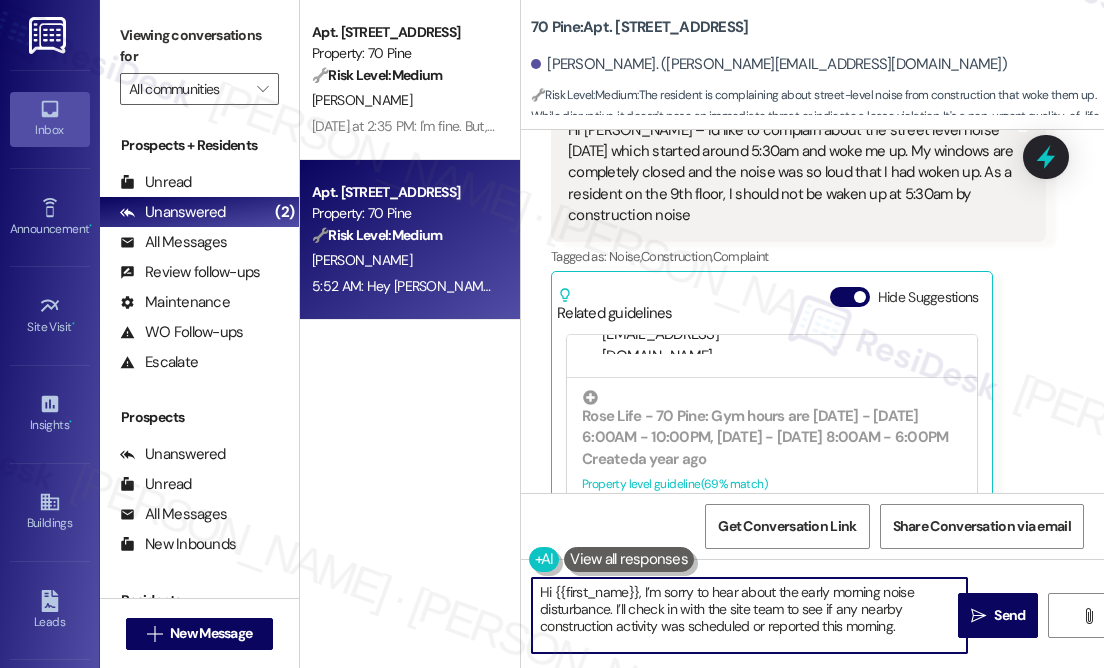 click on "Hi {{first_name}}, I’m sorry to hear about the early morning noise disturbance. I’ll check in with the site team to see if any nearby construction activity was scheduled or reported this morning." at bounding box center [749, 615] 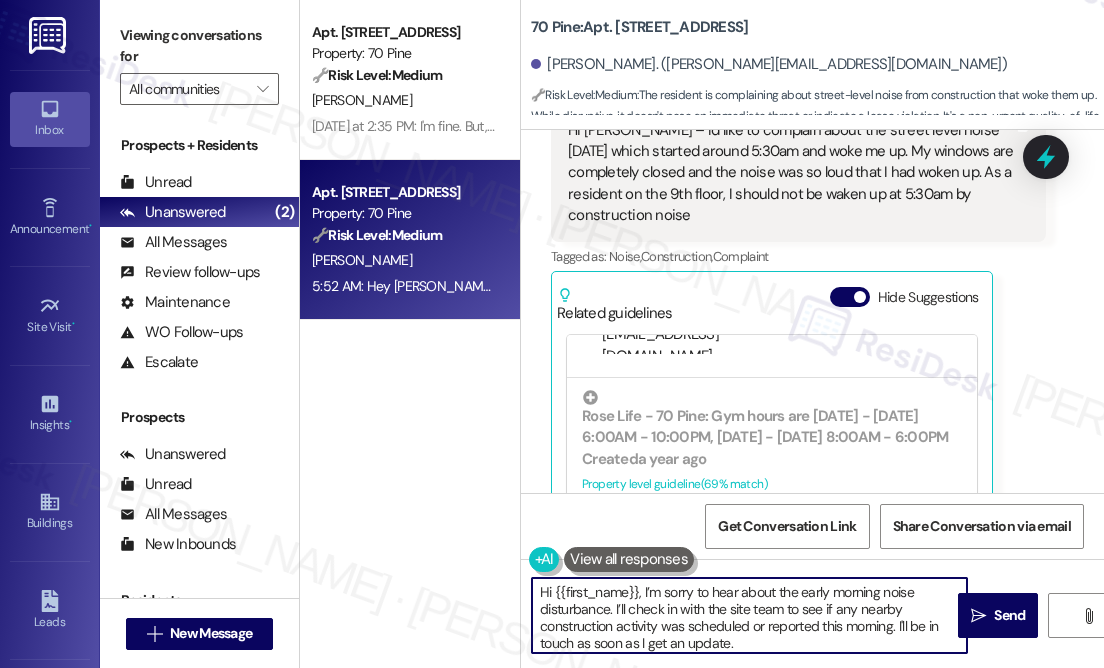 click on "Hi {{first_name}}, I’m sorry to hear about the early morning noise disturbance. I’ll check in with the site team to see if any nearby construction activity was scheduled or reported this morning. I'll be in touch as soon as I get an update." at bounding box center (749, 615) 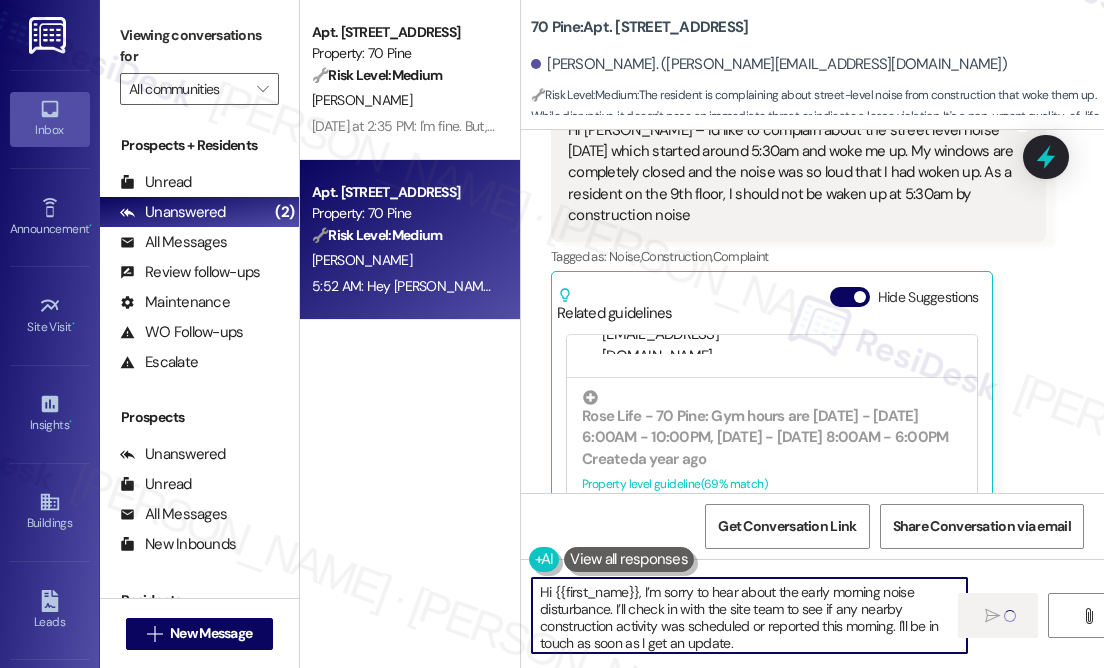 type on "Hi {{first_name}}, I’m sorry to hear about the early morning noise disturbance. I’ll check in with the site team to see if any nearby construction activity was scheduled or reported this morning. I'll be in touch as soon as I get an update." 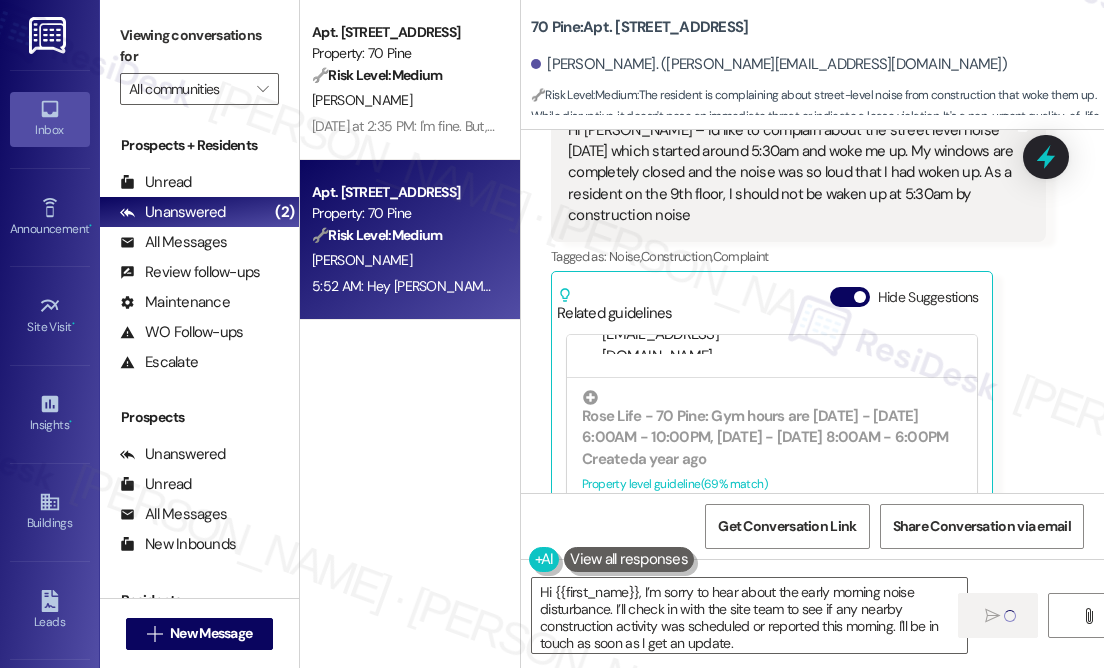 type 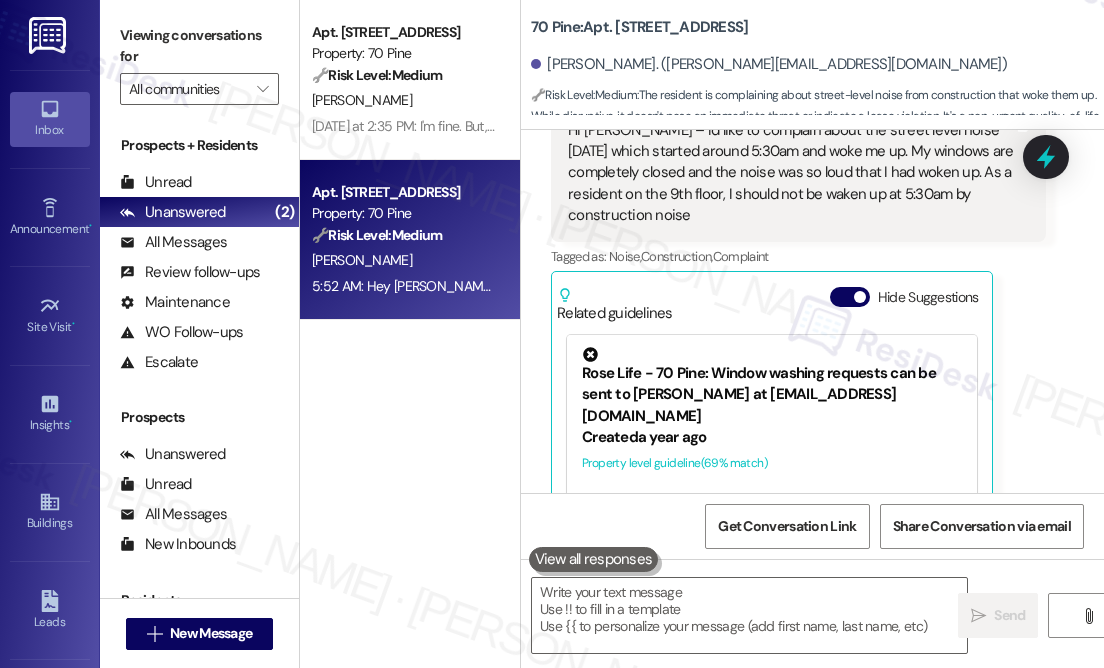 scroll, scrollTop: 4352, scrollLeft: 0, axis: vertical 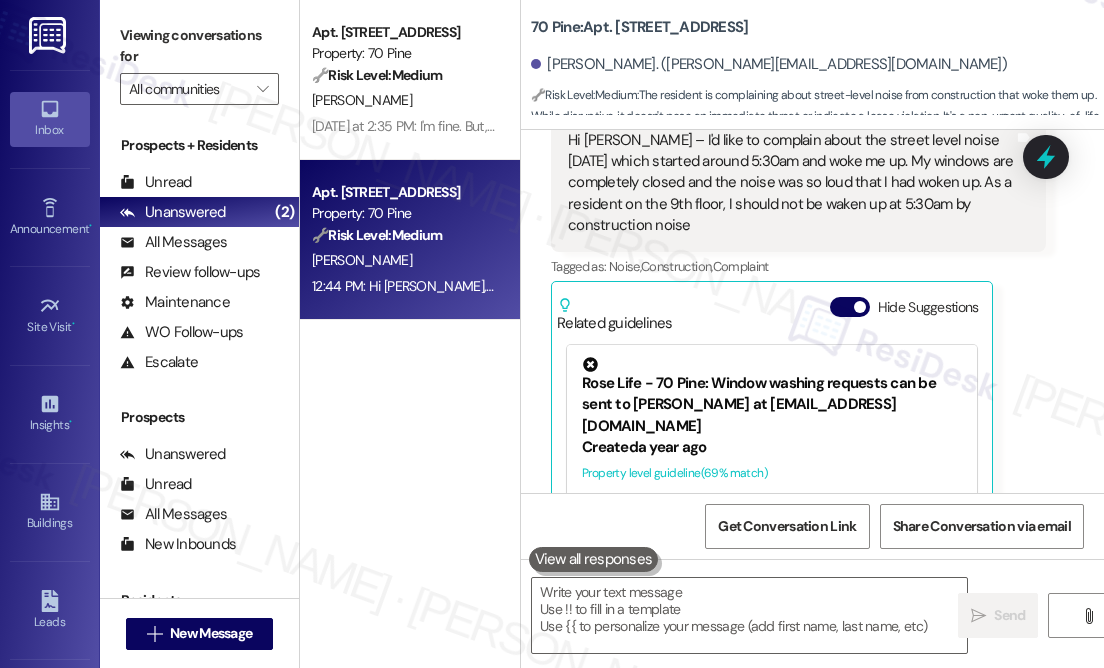 click on "Received via SMS [PERSON_NAME]   Neutral 5:52 AM Hi [PERSON_NAME] – I'd like to complain about the street level noise [DATE] which started around 5:30am and woke me up. My windows are completely closed and the noise was so loud that I had woken up. As a resident on the 9th floor, I should not be waken up at 5:30am by construction noise Tags and notes Tagged as:   Noise ,  Click to highlight conversations about Noise Construction ,  Click to highlight conversations about Construction Complaint Click to highlight conversations about Complaint  Related guidelines Hide Suggestions Rose Life - 70 Pine: Window washing requests can be sent to [PERSON_NAME] at [EMAIL_ADDRESS][DOMAIN_NAME] Created  a year ago Property level guideline  ( 69 % match) FAQs generated by ResiDesk AI How do I request window washing services? Window washing requests can be sent to [PERSON_NAME] at [EMAIL_ADDRESS][DOMAIN_NAME]. Original Guideline View original document here  [URL][DOMAIN_NAME]… Created  a year ago Property level guideline  ( 69 % match) FAQs generated by ResiDesk AI Created   (" at bounding box center (812, 322) 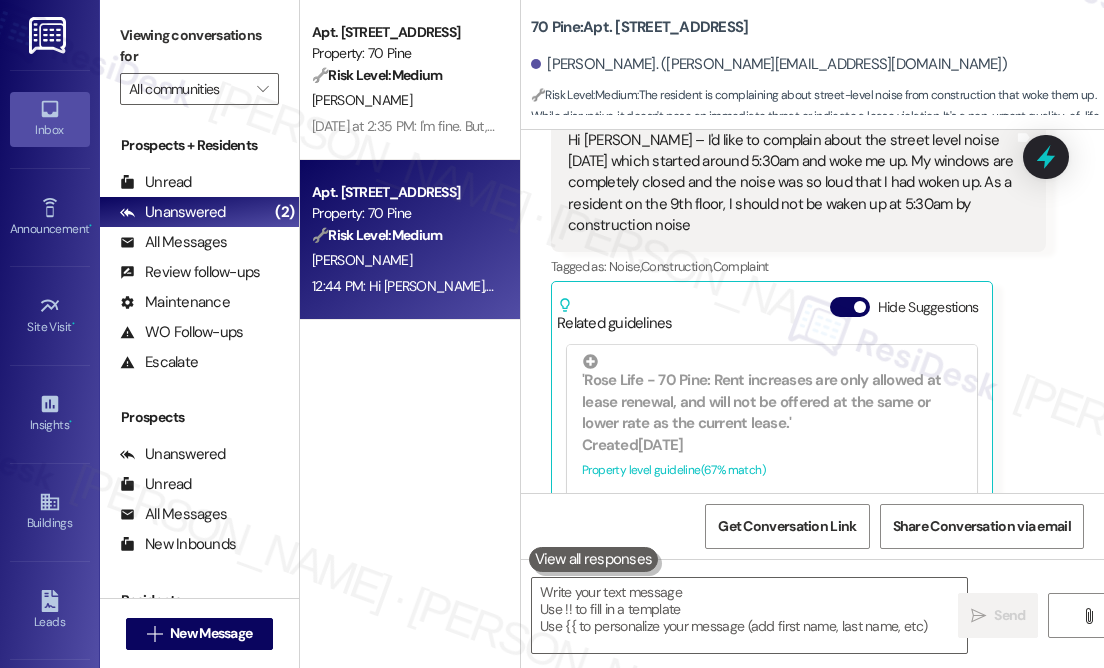 scroll, scrollTop: 1545, scrollLeft: 0, axis: vertical 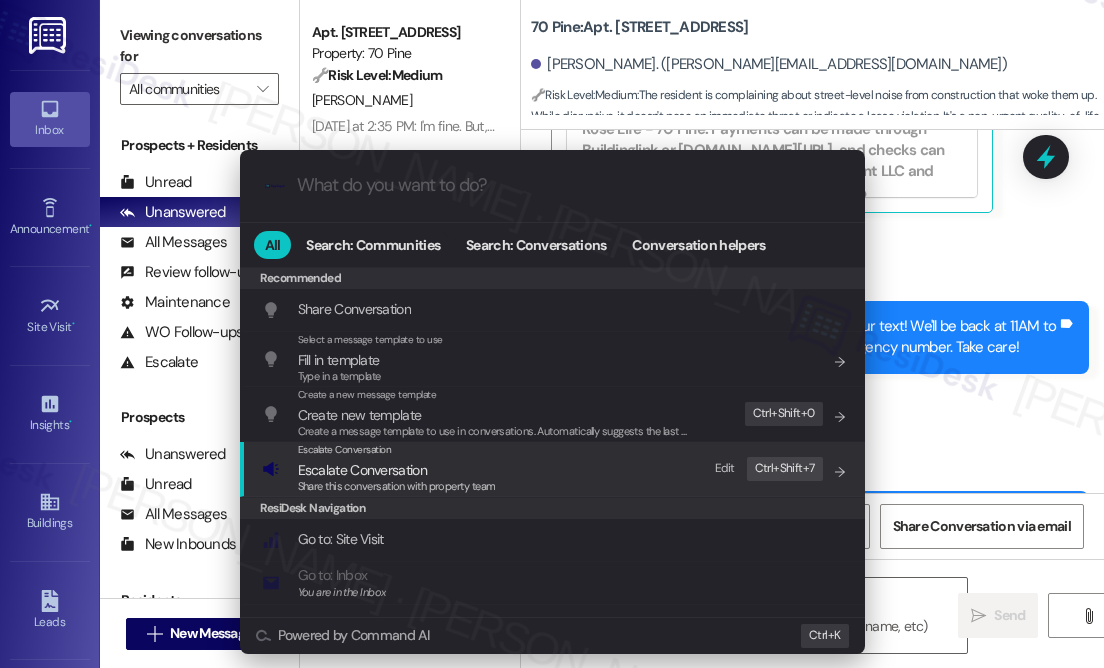 click on "Escalate Conversation Escalate Conversation Share this conversation with property team Edit Ctrl+ Shift+ 7" at bounding box center (554, 469) 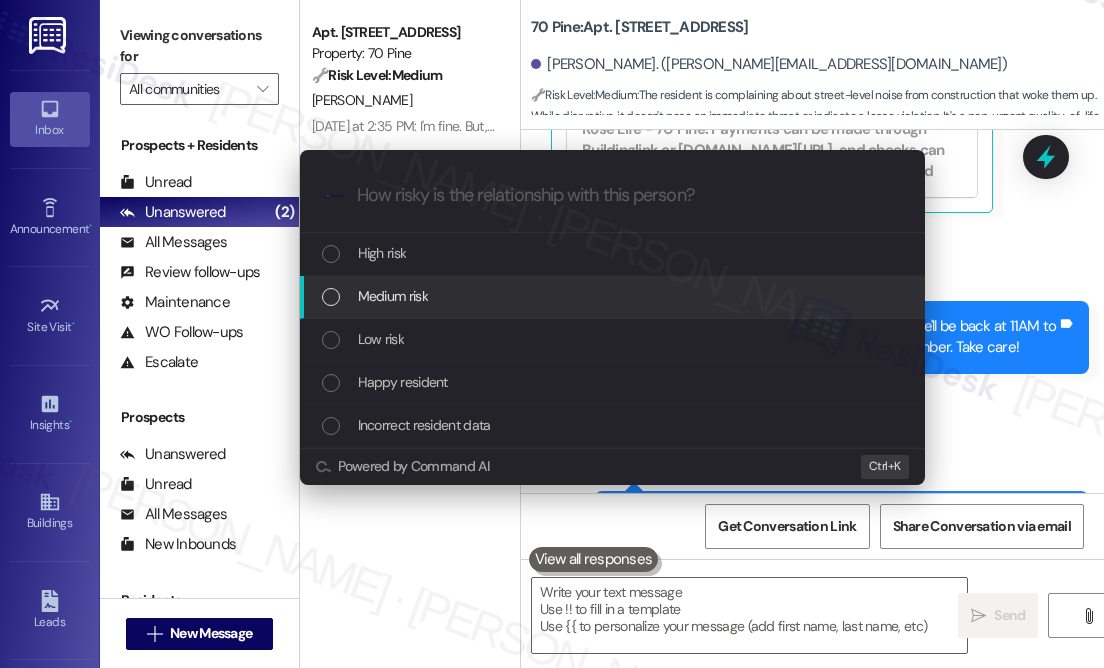 click on "Medium risk" at bounding box center (393, 296) 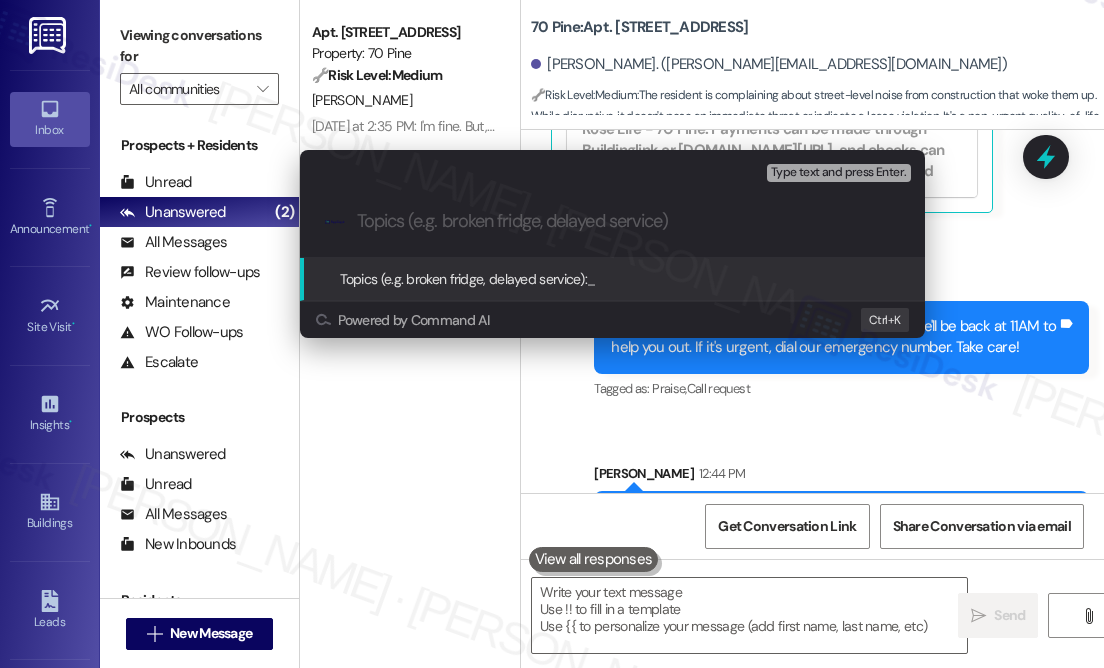 paste on "Early Morning Construction Noise Concern" 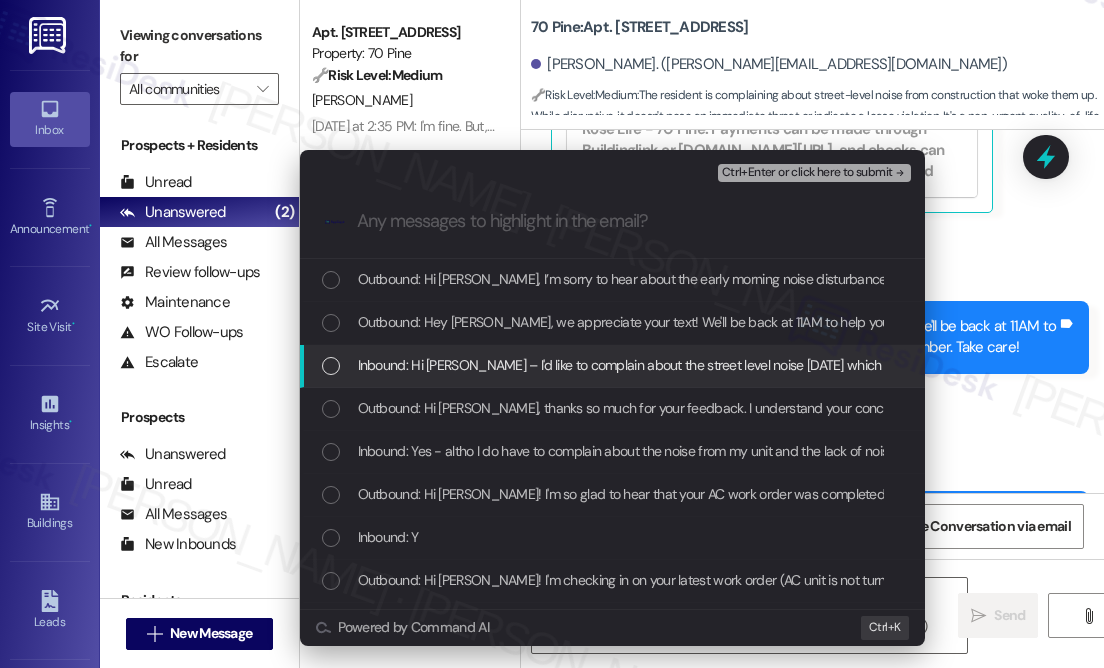 click on "Inbound: Hi [PERSON_NAME] – I'd like to complain about the street level noise [DATE] which started around 5:30am and woke me up. My windows are completely closed and the noise was so loud that I had woken up. As a resident on the 9th floor, I should not be waken up at 5:30am by construction noise" at bounding box center (1240, 365) 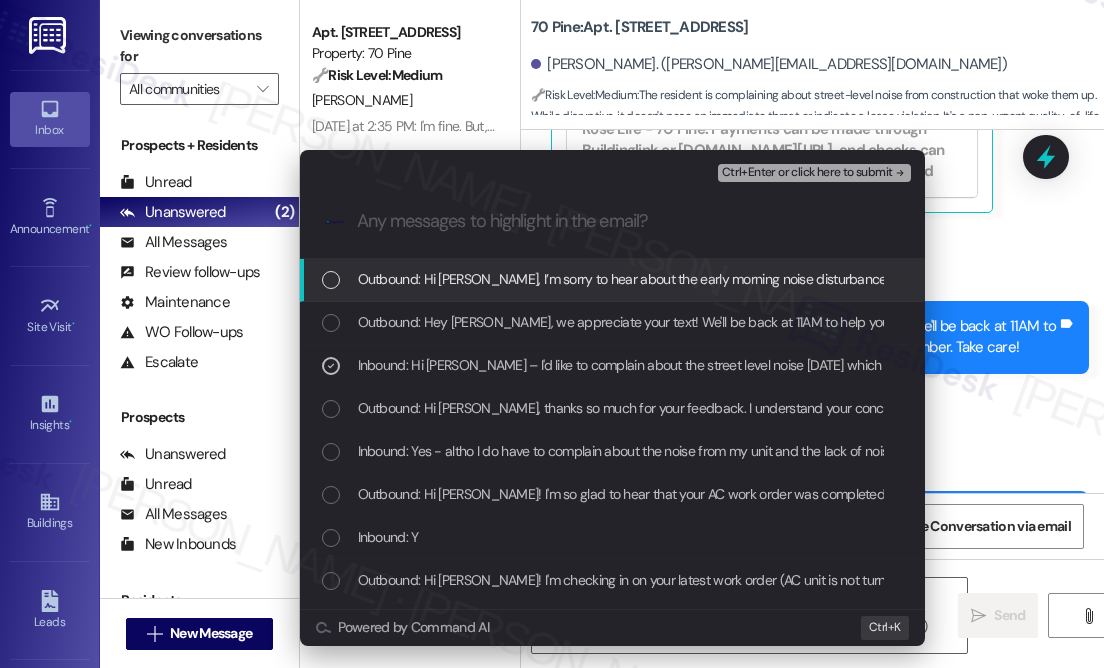 click on "Ctrl+Enter or click here to submit" at bounding box center [807, 173] 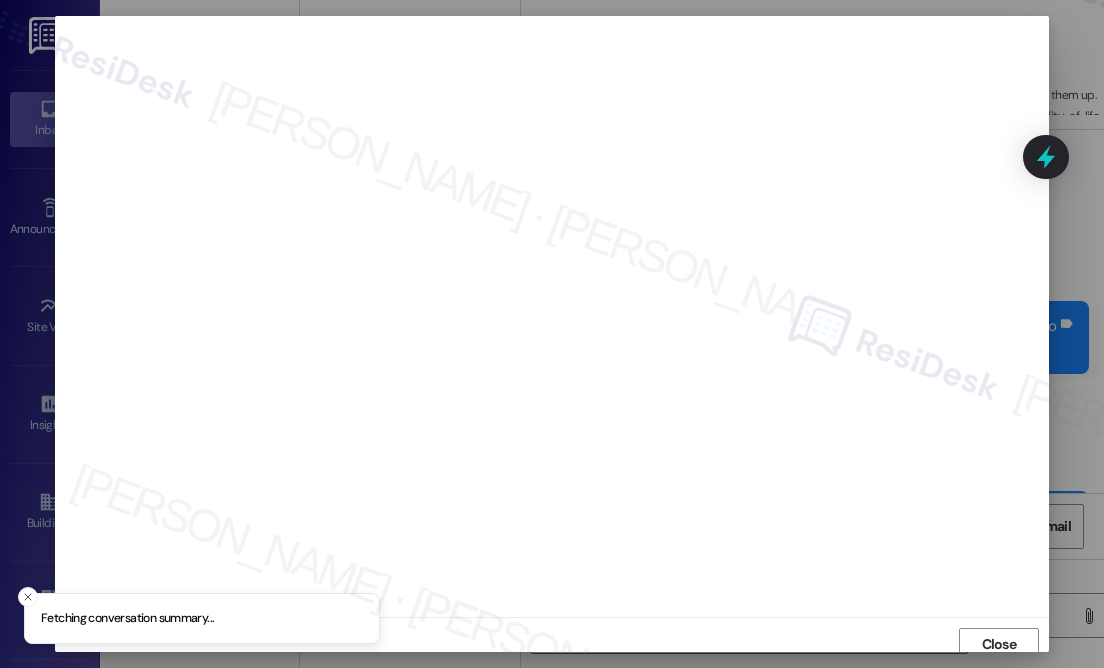scroll, scrollTop: 8, scrollLeft: 0, axis: vertical 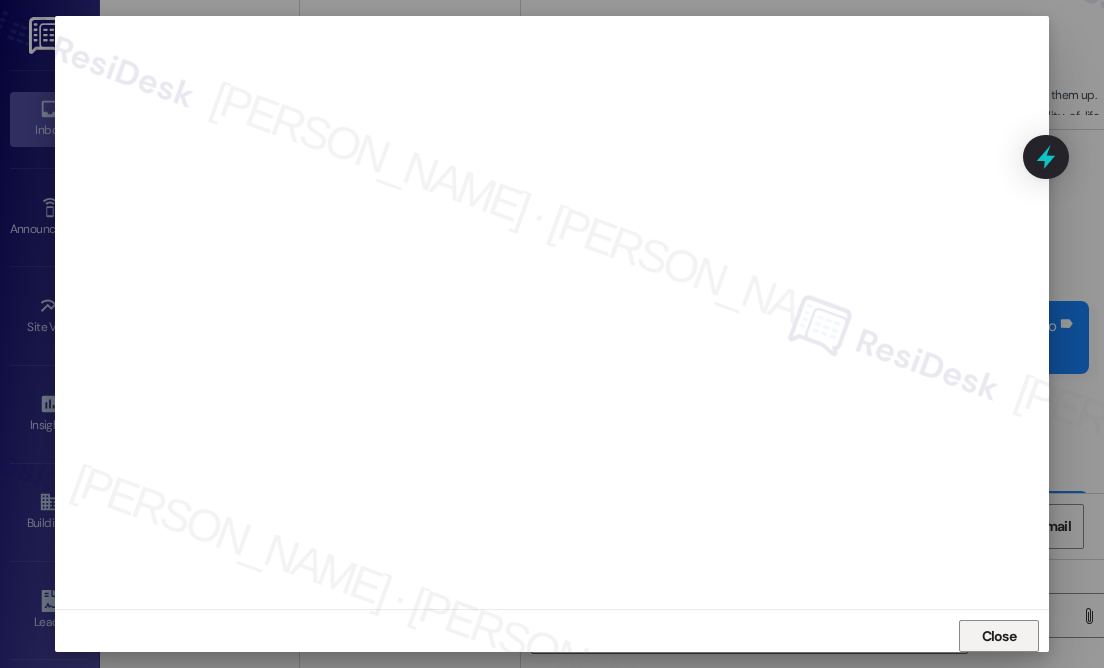 click on "Close" at bounding box center (999, 636) 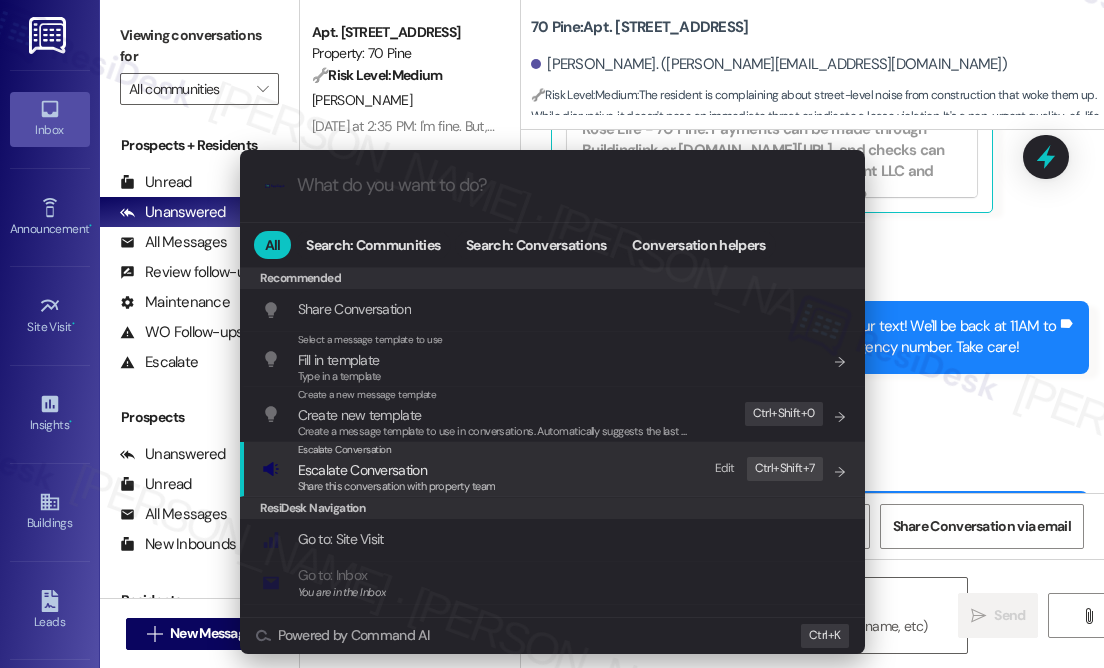 click on "Escalate Conversation" at bounding box center [397, 470] 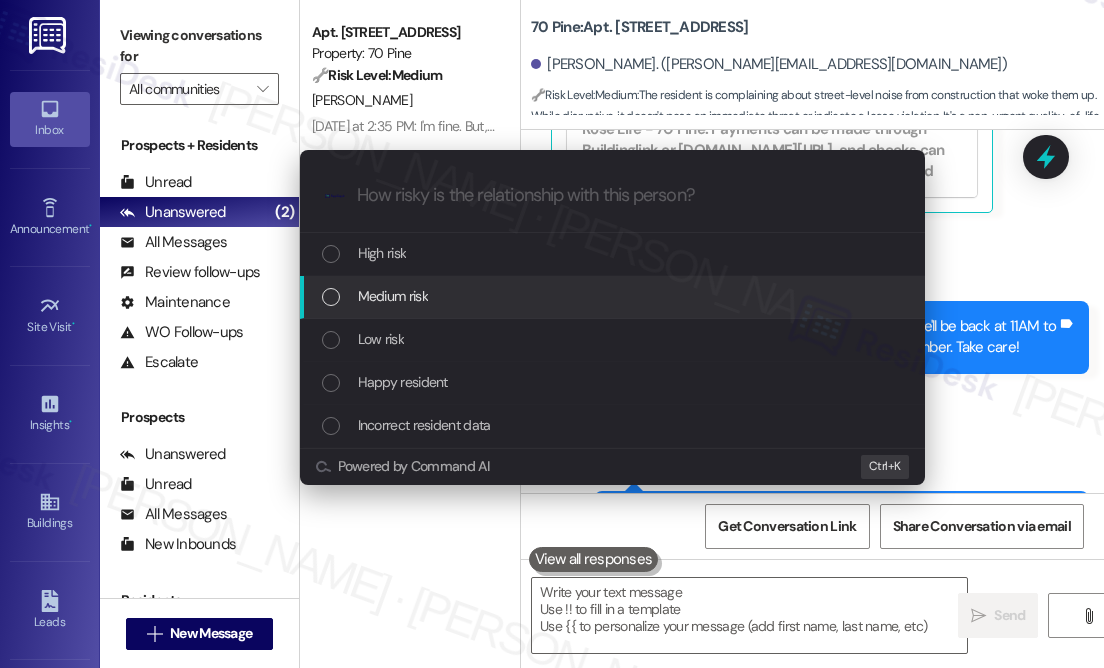 click on "Medium risk" at bounding box center (393, 296) 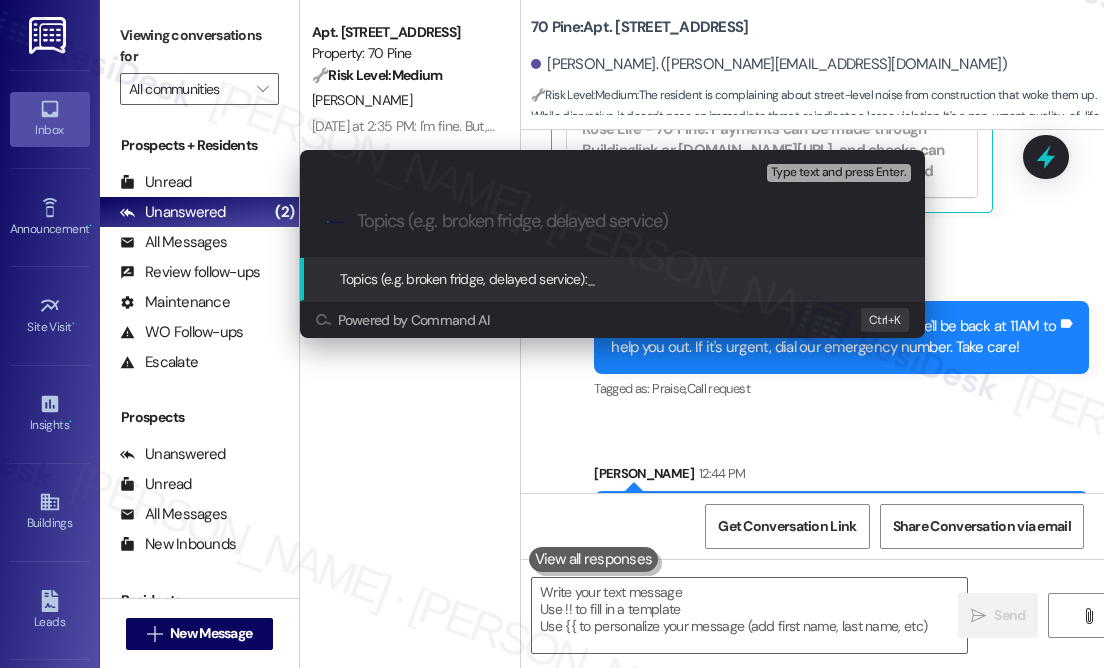 paste on "Early Morning Construction Noise Concern" 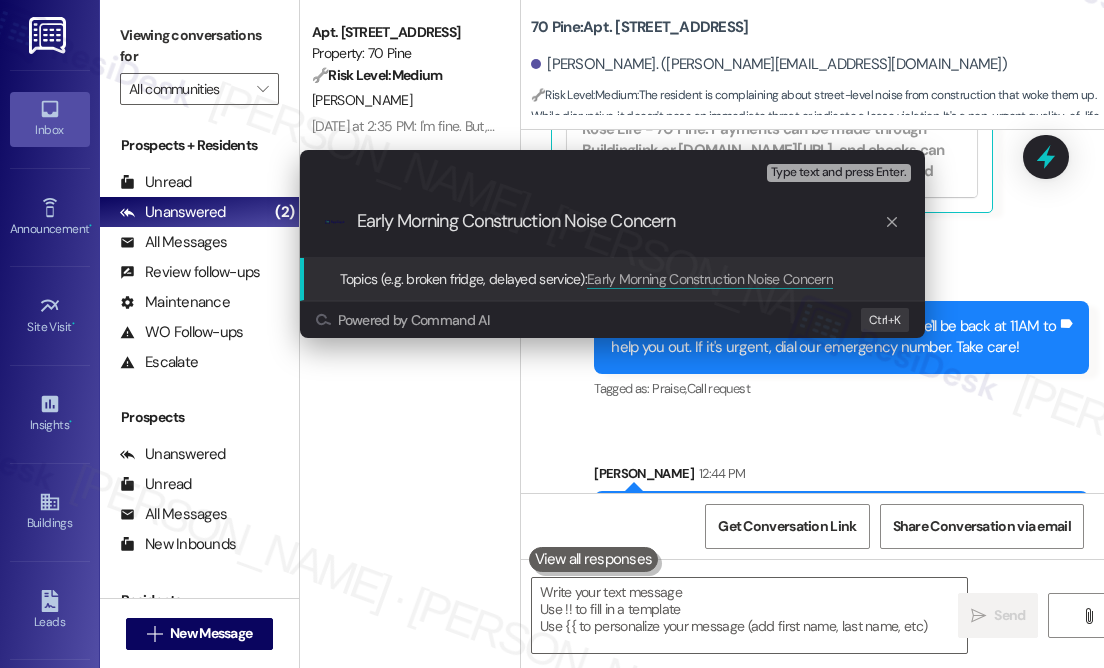 type 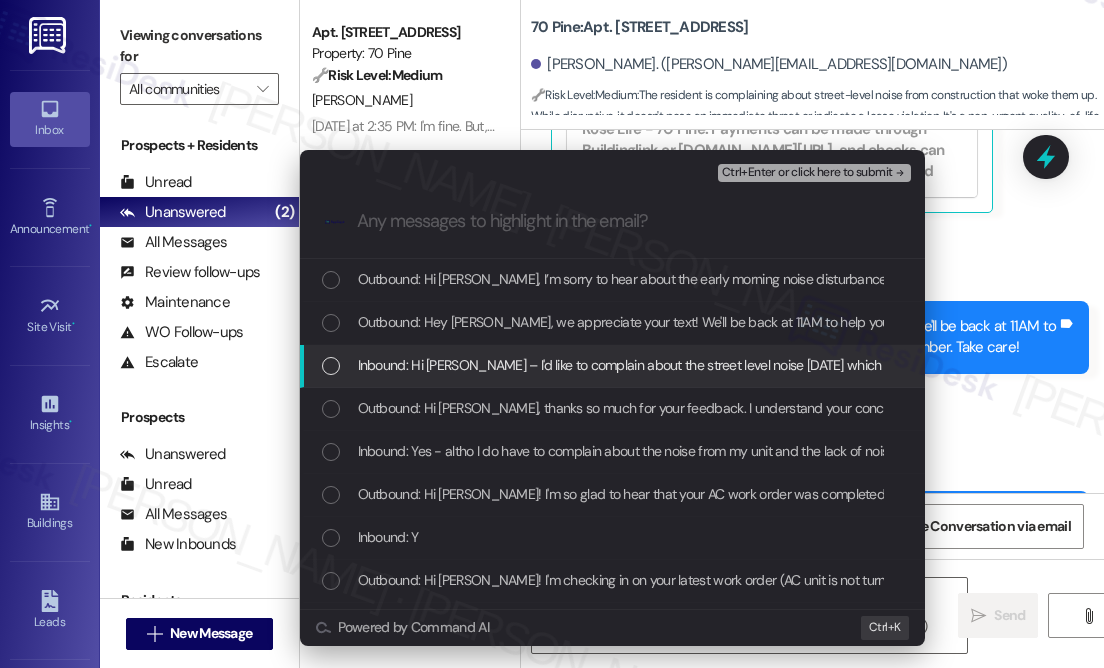 click on "Inbound: Hi [PERSON_NAME] – I'd like to complain about the street level noise [DATE] which started around 5:30am and woke me up. My windows are completely closed and the noise was so loud that I had woken up. As a resident on the 9th floor, I should not be waken up at 5:30am by construction noise" at bounding box center [612, 366] 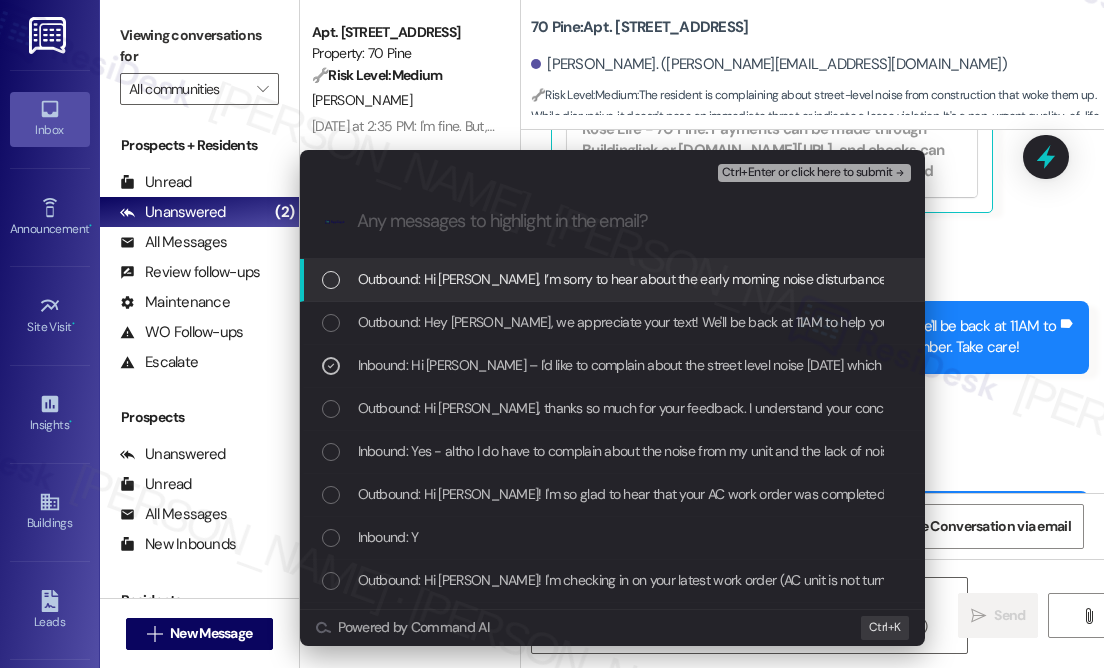 click on ".cls-1{fill:#0a055f;}.cls-2{fill:#0cc4c4;} resideskLogoBlueOrange" at bounding box center (612, 221) 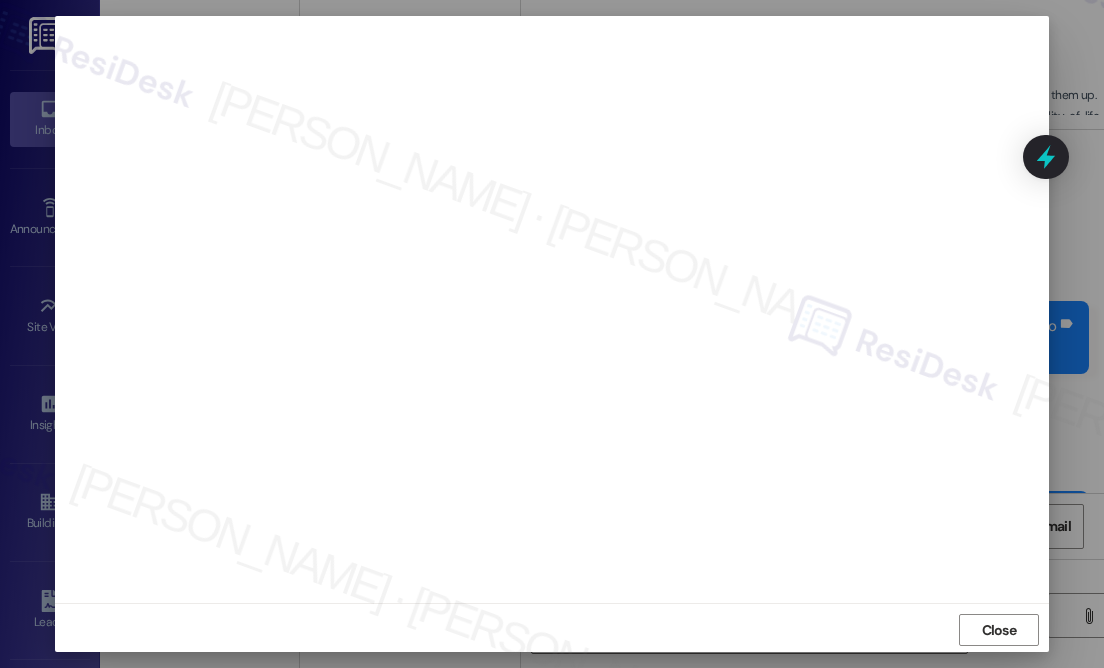 scroll, scrollTop: 18, scrollLeft: 0, axis: vertical 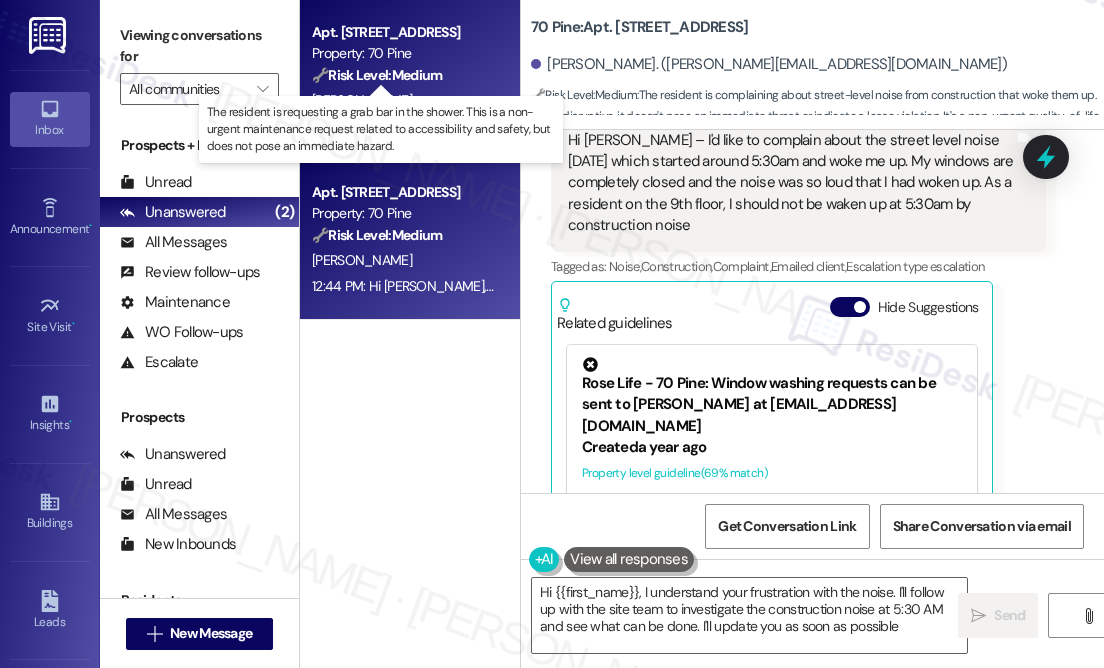 type on "Hi {{first_name}}, I understand your frustration with the noise. I'll follow up with the site team to investigate the construction noise at 5:30 AM and see what can be done. I'll update you as soon as possible." 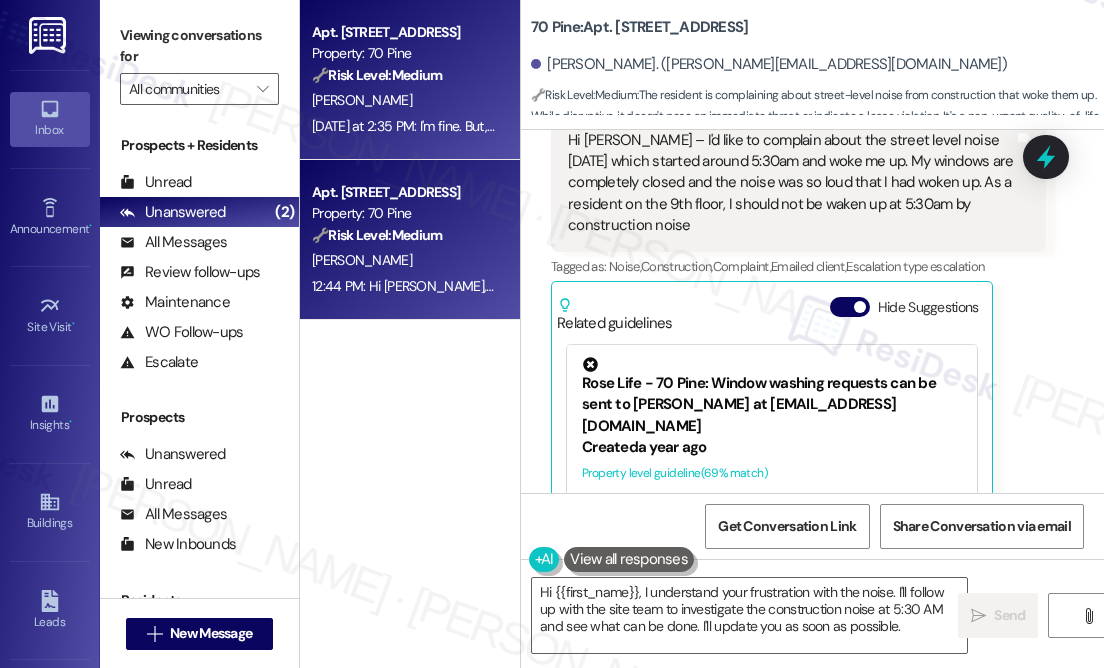 click on "Apt. [STREET_ADDRESS] Property: 70 Pine 🔧  Risk Level:  Medium The resident is requesting a grab bar in the shower. This is a non-urgent maintenance request related to accessibility and safety, but does not pose an immediate hazard. [PERSON_NAME] [DATE] at 2:35 PM: I'm fine.  But, I would like a bar to hold on to while getting in and out of the shower.  Is that possible? [DATE] at 2:35 PM: I'm fine.  But, I would like a bar to hold on to while getting in and out of the shower.  Is that possible?" at bounding box center [410, 80] 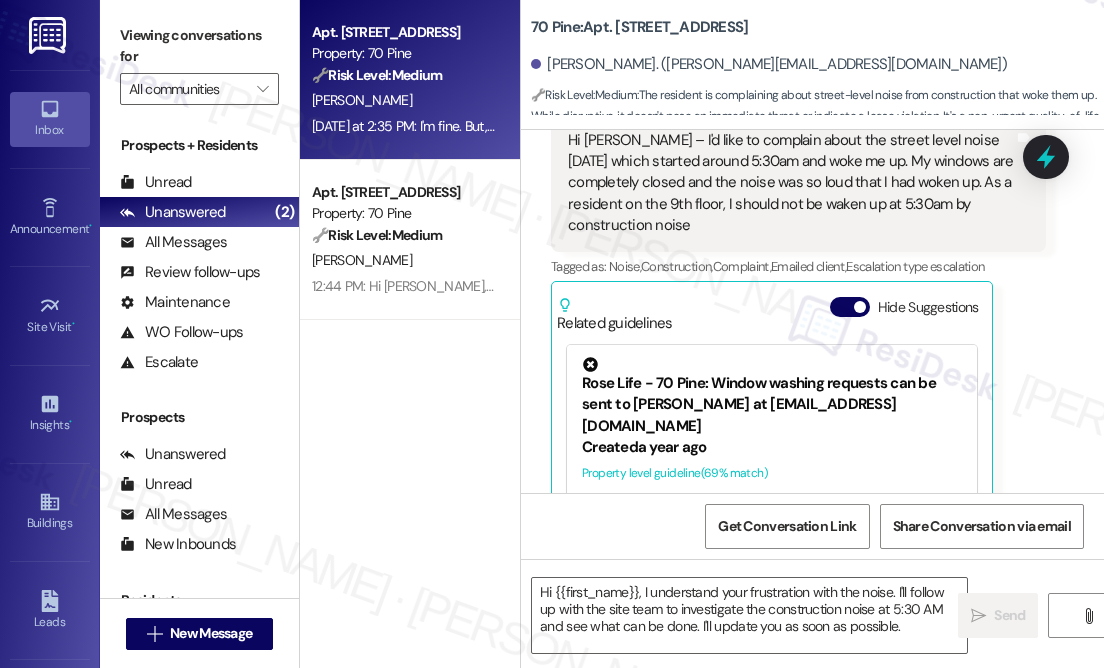 type on "Fetching suggested responses. Please feel free to read through the conversation in the meantime." 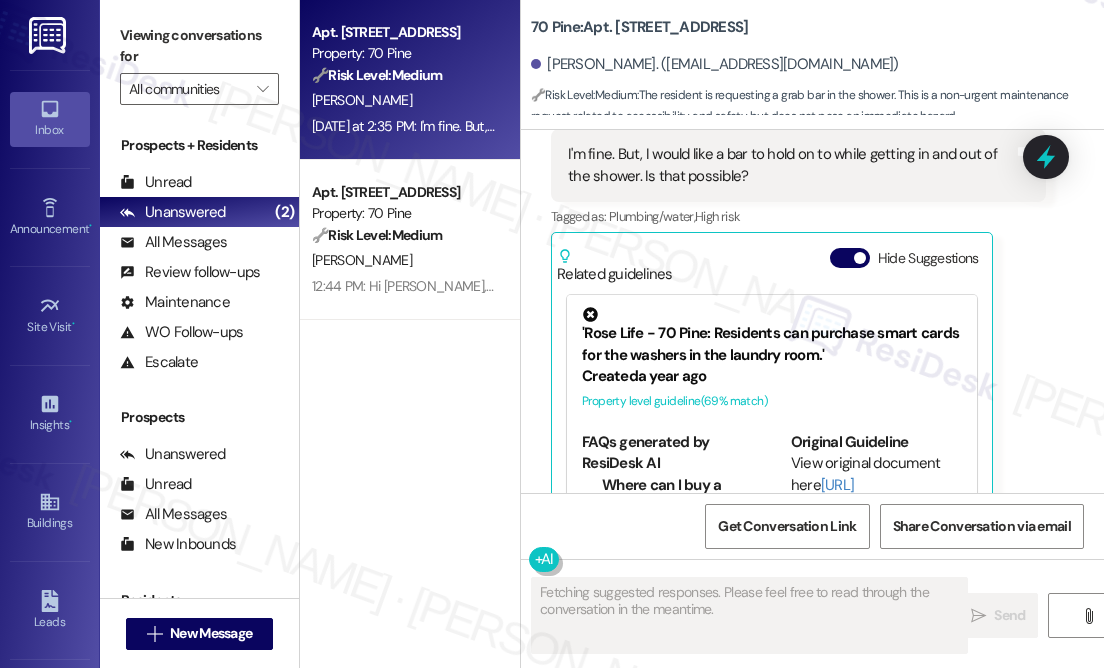 scroll, scrollTop: 12040, scrollLeft: 0, axis: vertical 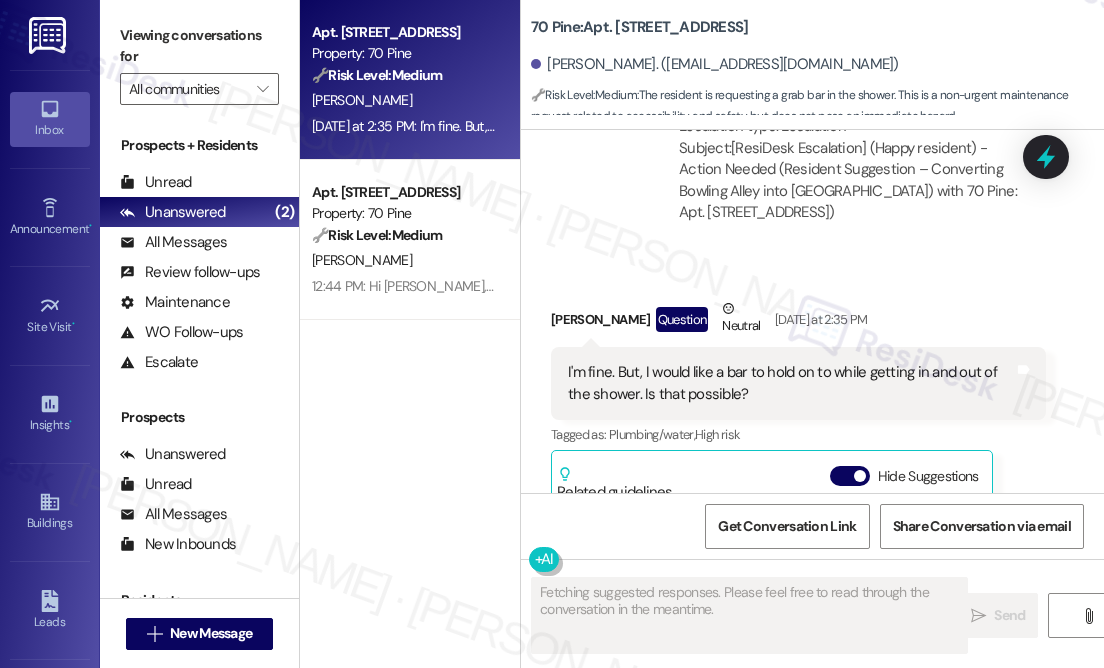click on "I'm fine.  But, I would like a bar to hold on to while getting in and out of the shower.  Is that possible? Tags and notes" at bounding box center [798, 383] 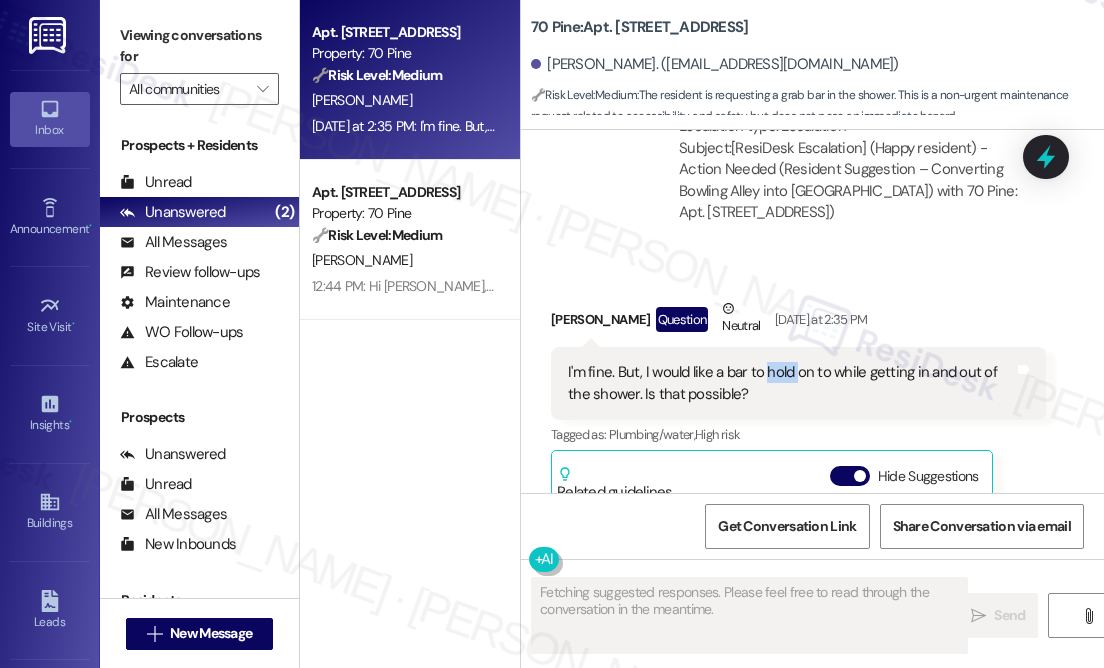 click on "I'm fine.  But, I would like a bar to hold on to while getting in and out of the shower.  Is that possible? Tags and notes" at bounding box center [798, 383] 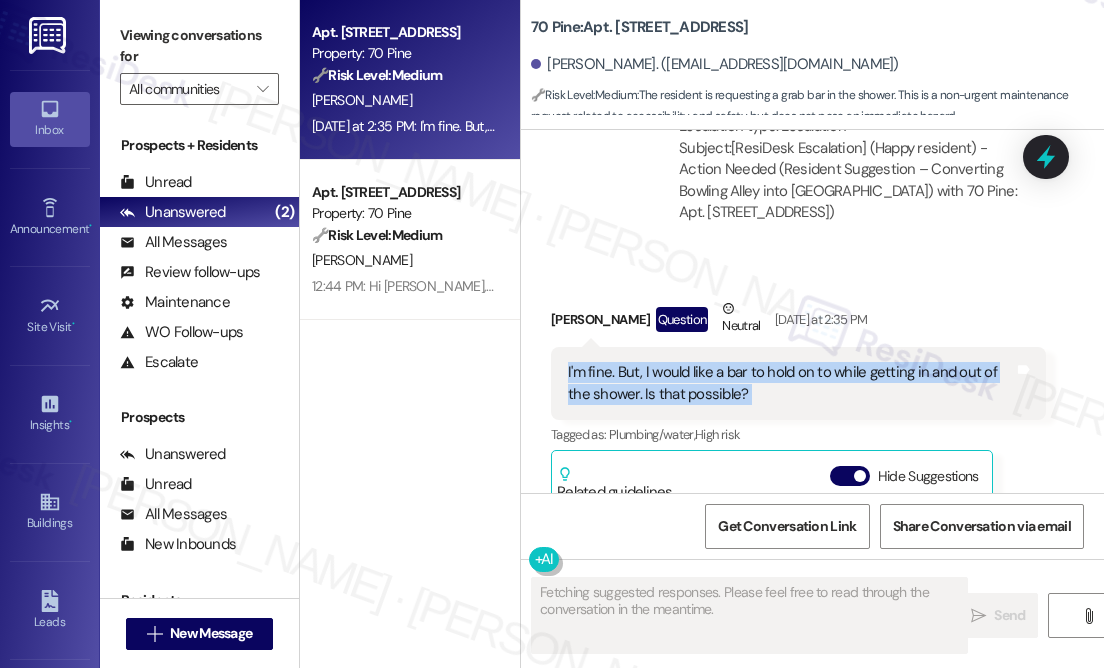 click on "I'm fine.  But, I would like a bar to hold on to while getting in and out of the shower.  Is that possible? Tags and notes" at bounding box center [798, 383] 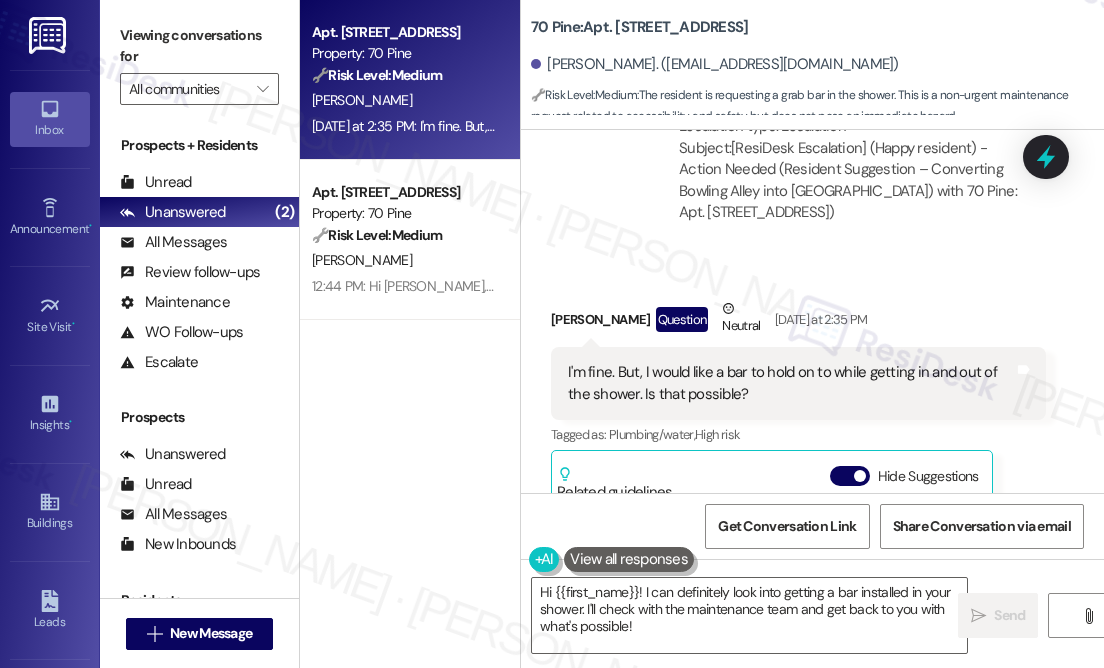 click on "[PERSON_NAME] Question   Neutral [DATE] at 2:35 PM" at bounding box center [798, 322] 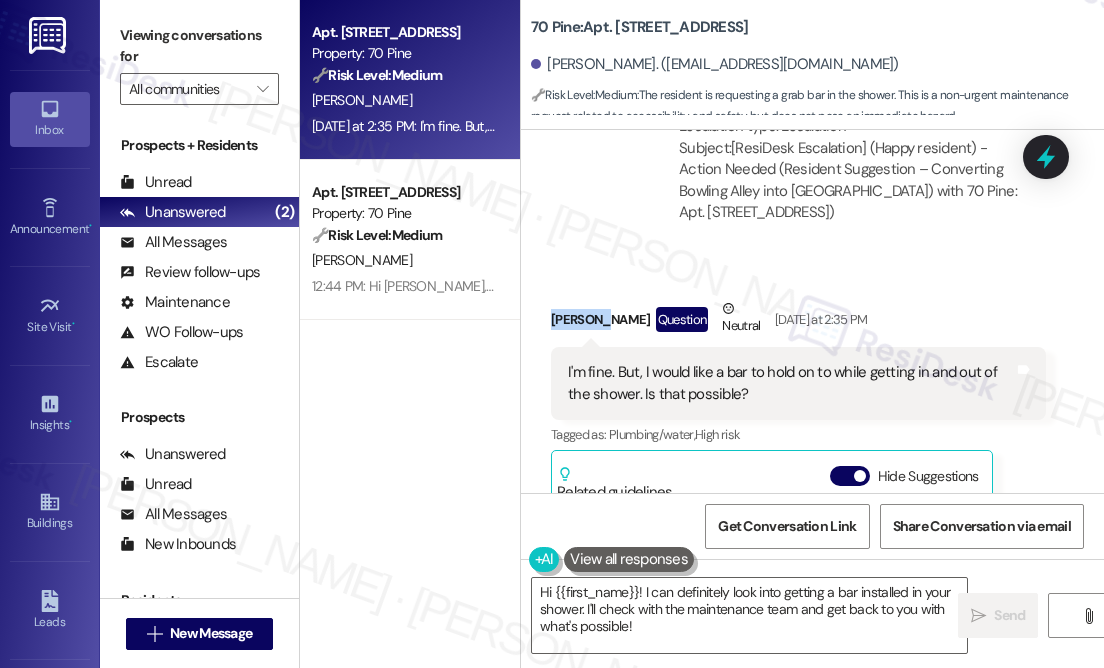 click on "[PERSON_NAME] Question   Neutral [DATE] at 2:35 PM" at bounding box center [798, 322] 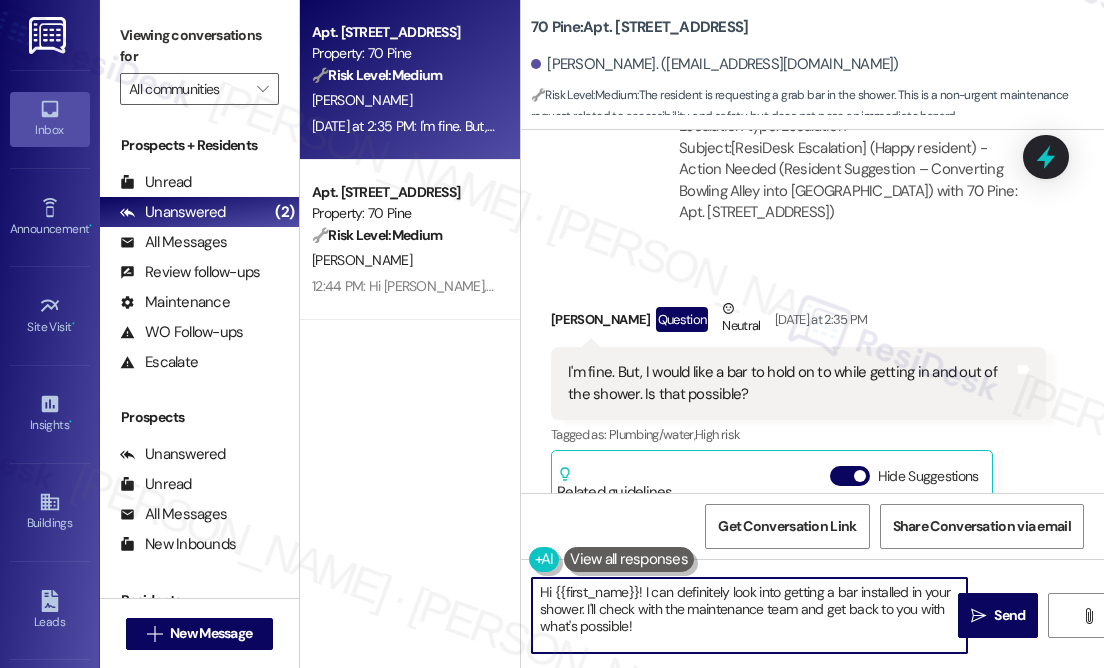 click on "Hi {{first_name}}! I can definitely look into getting a bar installed in your shower. I'll check with the maintenance team and get back to you with what's possible!" at bounding box center (749, 615) 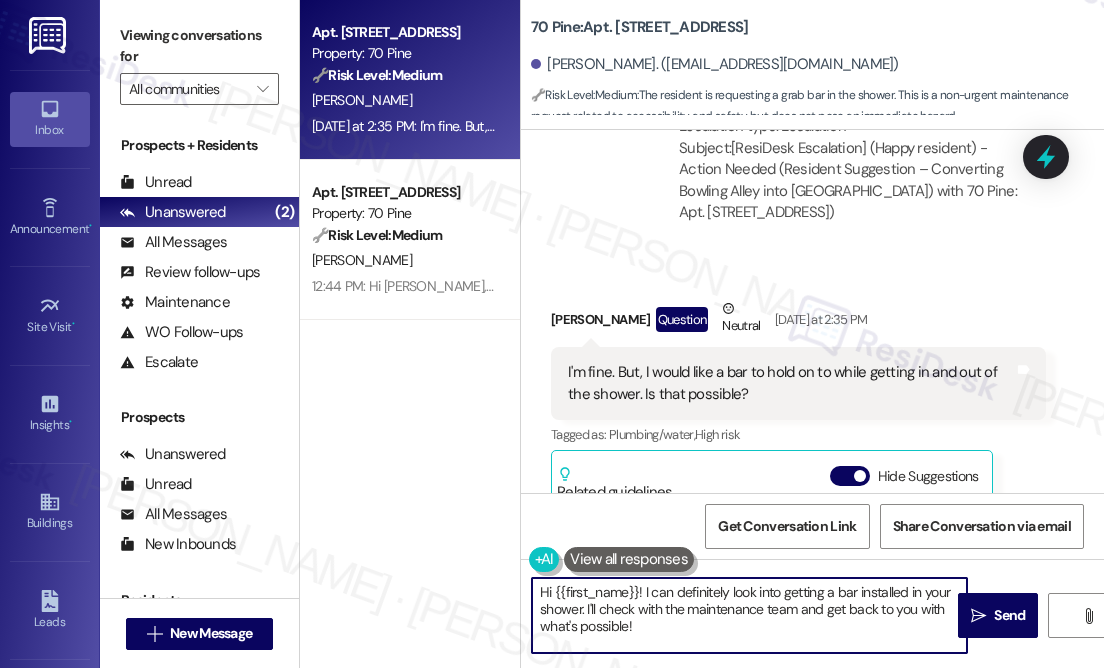 click on "Hi {{first_name}}! I can definitely look into getting a bar installed in your shower. I'll check with the maintenance team and get back to you with what's possible!" at bounding box center (749, 615) 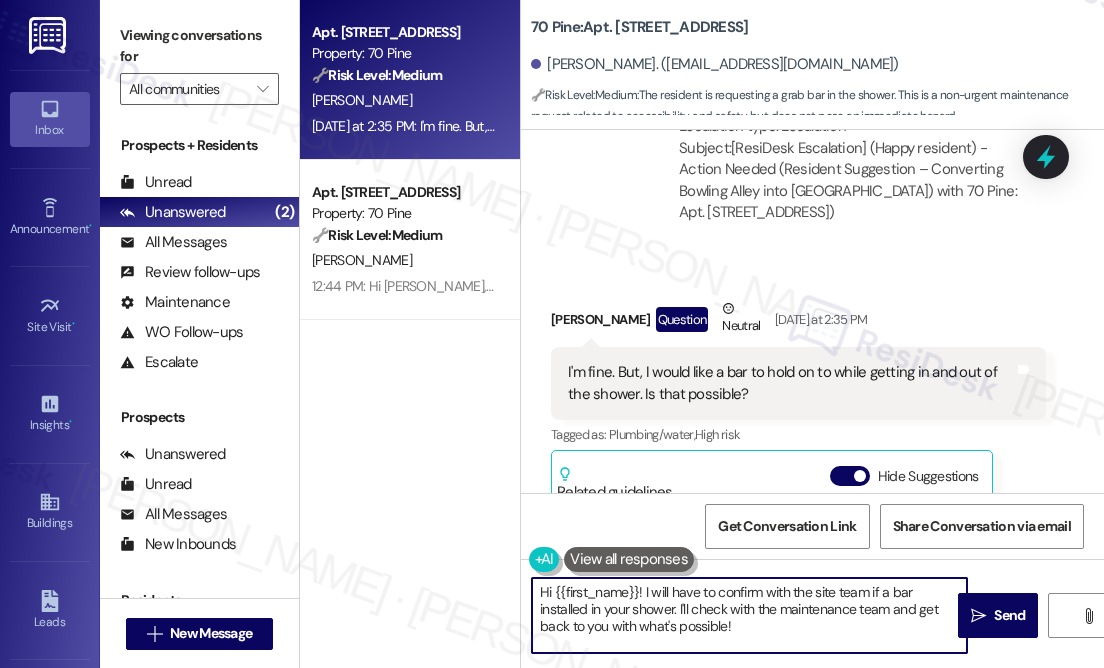 click on "Hi {{first_name}}! I will have to confirm with the site team if a bar installed in your shower. I'll check with the maintenance team and get back to you with what's possible!" at bounding box center [749, 615] 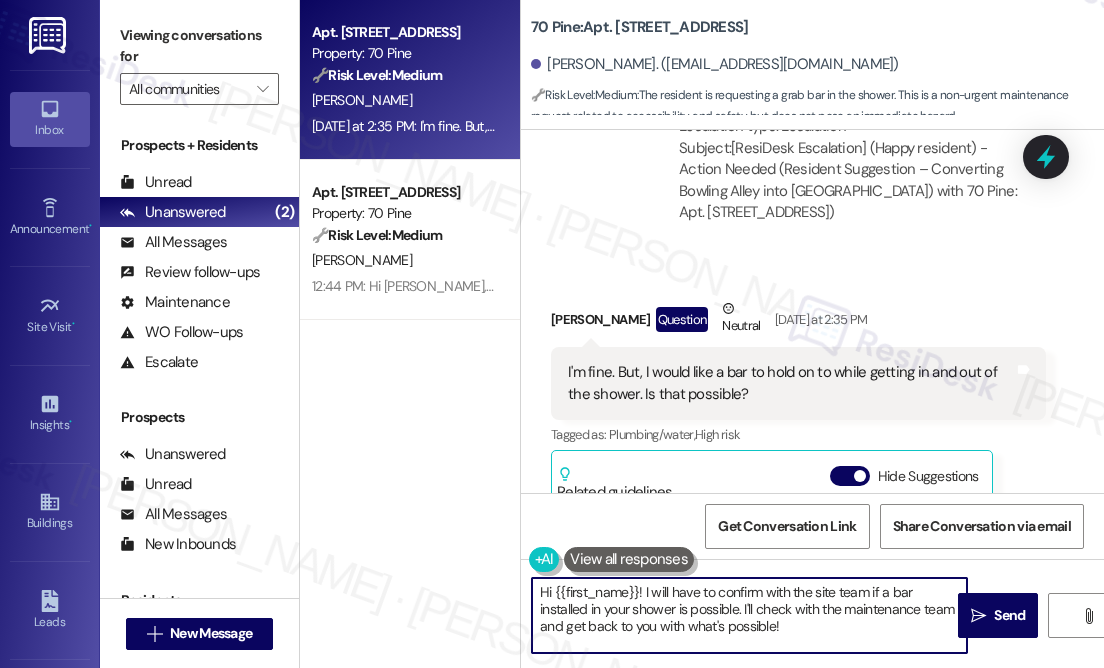 drag, startPoint x: 557, startPoint y: 628, endPoint x: 757, endPoint y: 605, distance: 201.31816 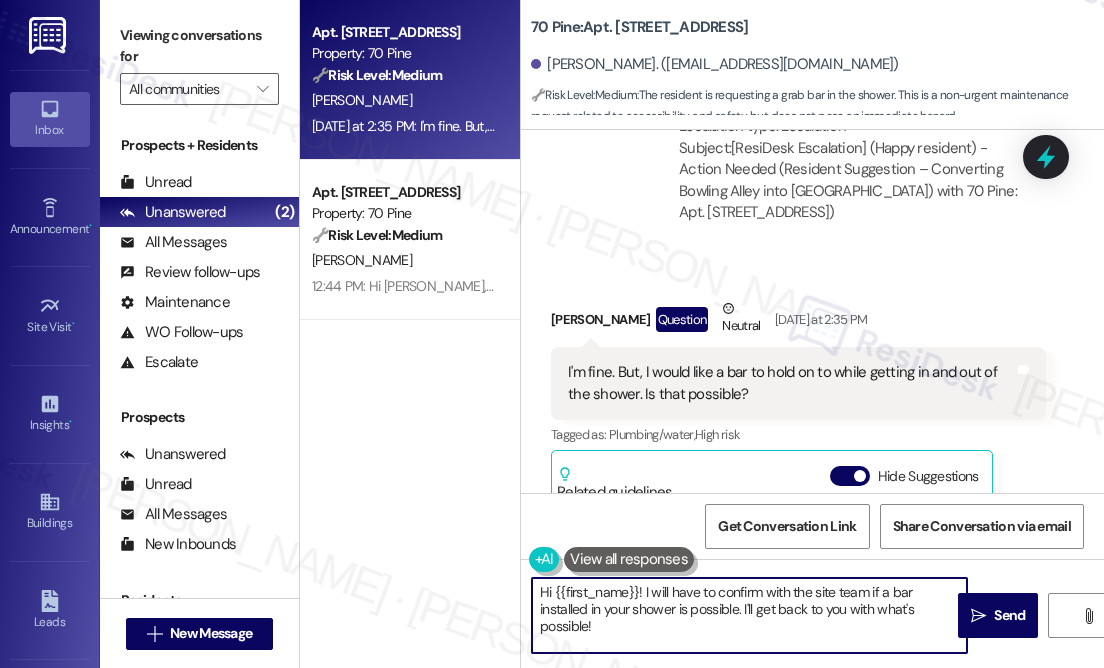 drag, startPoint x: 850, startPoint y: 613, endPoint x: 892, endPoint y: 625, distance: 43.68066 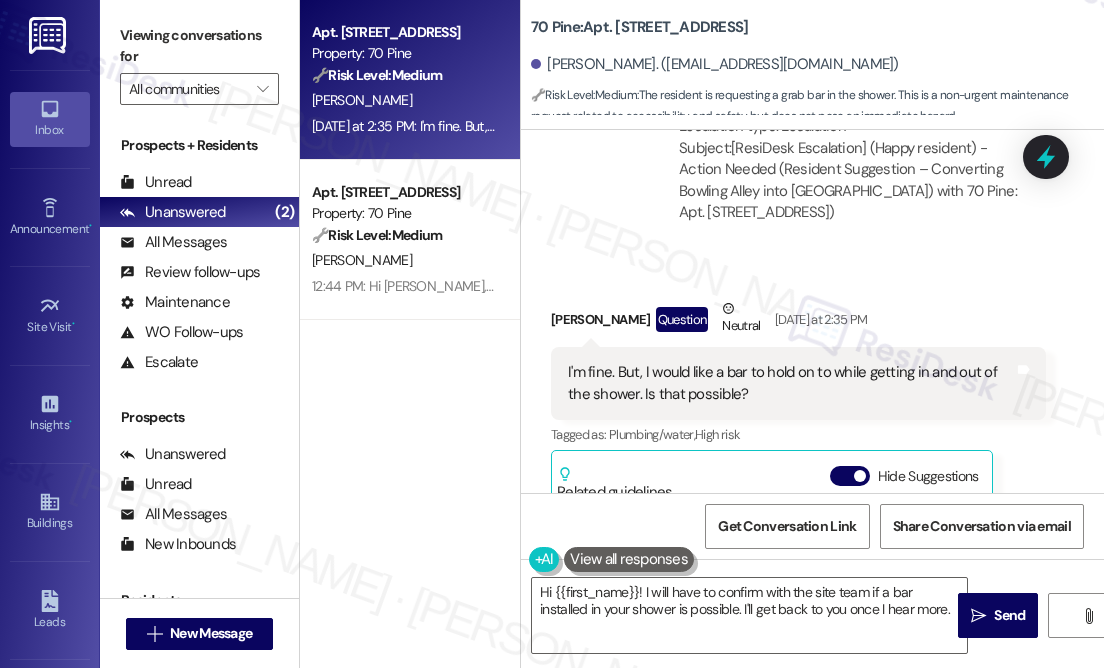 click on "Hi {{first_name}}! I will have to confirm with the site team if a bar installed in your shower is possible. I'll get back to you once I hear more.   Send " at bounding box center (812, 634) 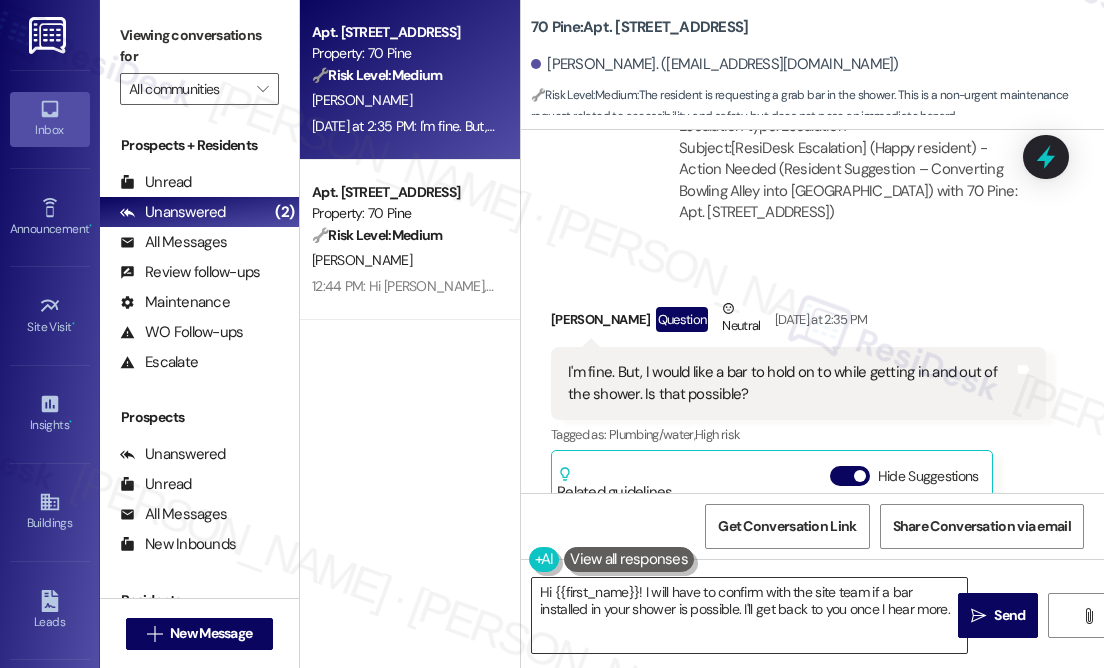 click on "Hi {{first_name}}! I will have to confirm with the site team if a bar installed in your shower is possible. I'll get back to you once I hear more." at bounding box center [749, 615] 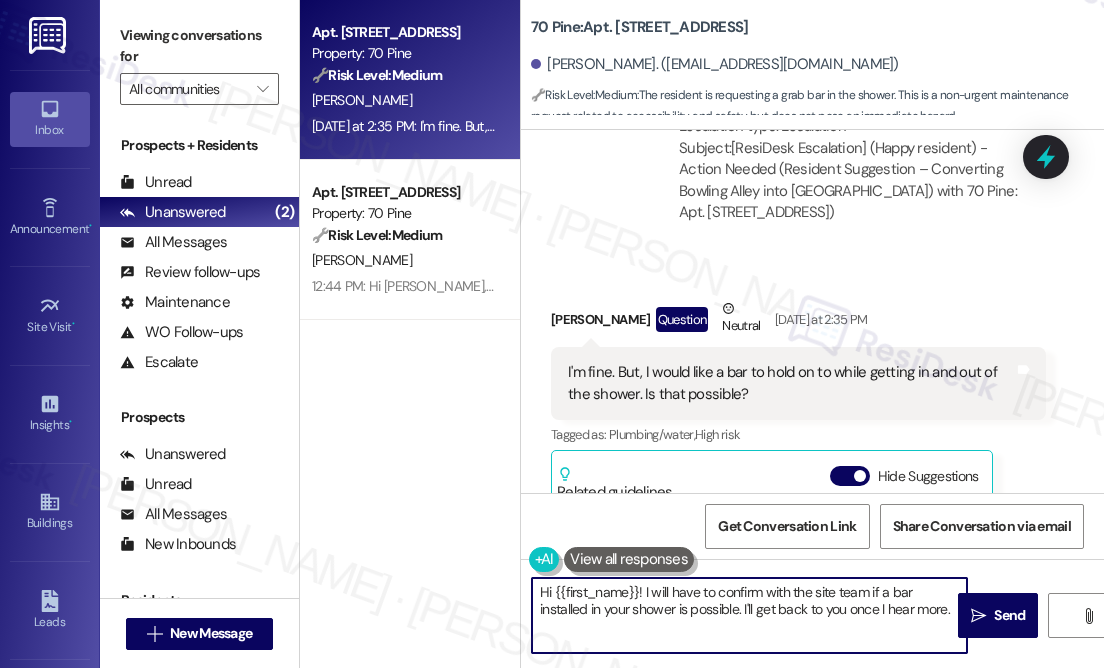 click on "Hi {{first_name}}! I will have to confirm with the site team if a bar installed in your shower is possible. I'll get back to you once I hear more." at bounding box center [749, 615] 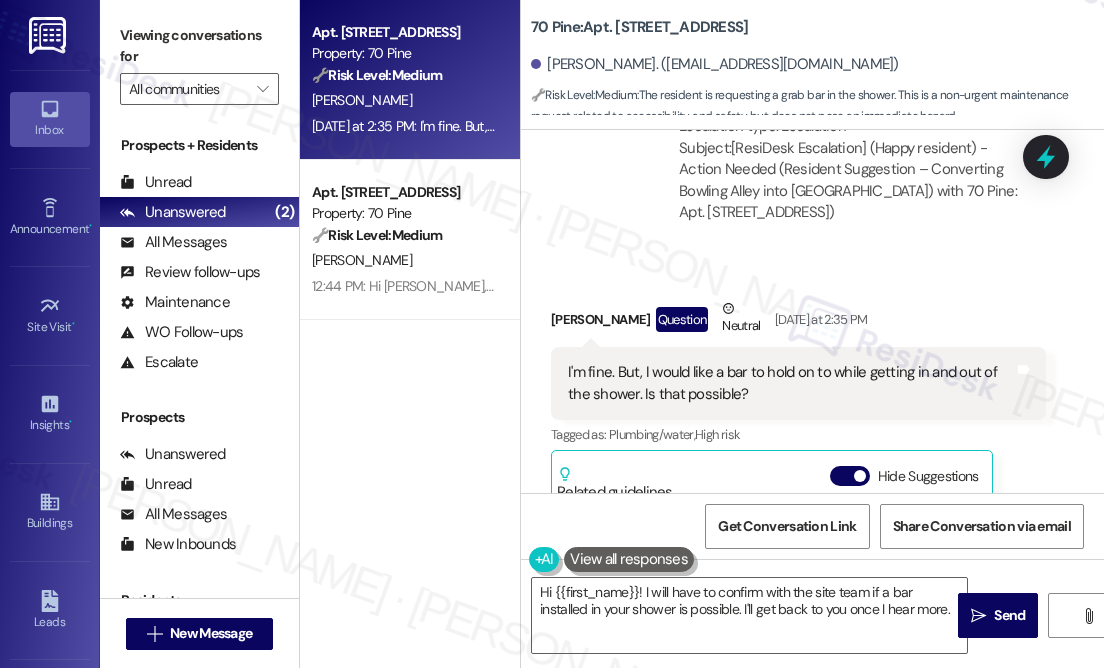 click on "Received via SMS [PERSON_NAME] Question   Neutral [DATE] at 2:35 PM I'm fine.  But, I would like a bar to hold on to while getting in and out of the shower.  Is that possible? Tags and notes Tagged as:   Plumbing/water ,  Click to highlight conversations about Plumbing/water High risk Click to highlight conversations about High risk  Related guidelines Hide Suggestions 'Rose Life - 70 Pine: Residents can purchase smart cards for the washers in the laundry room.' Created  a year ago Property level guideline  ( 69 % match) FAQs generated by ResiDesk AI Where can I buy a smart card for the washers? You can buy a smart card for the washers in the laundry room. Is the smart card necessary to use the washers? Yes, a smart card is required to operate the washers in the laundry room. How much does the smart card cost? The cost of the smart card is not specified in the provided information. Please check with the laundry room attendant or property management for pricing details. Original Guideline [URL][DOMAIN_NAME]…" at bounding box center (812, 522) 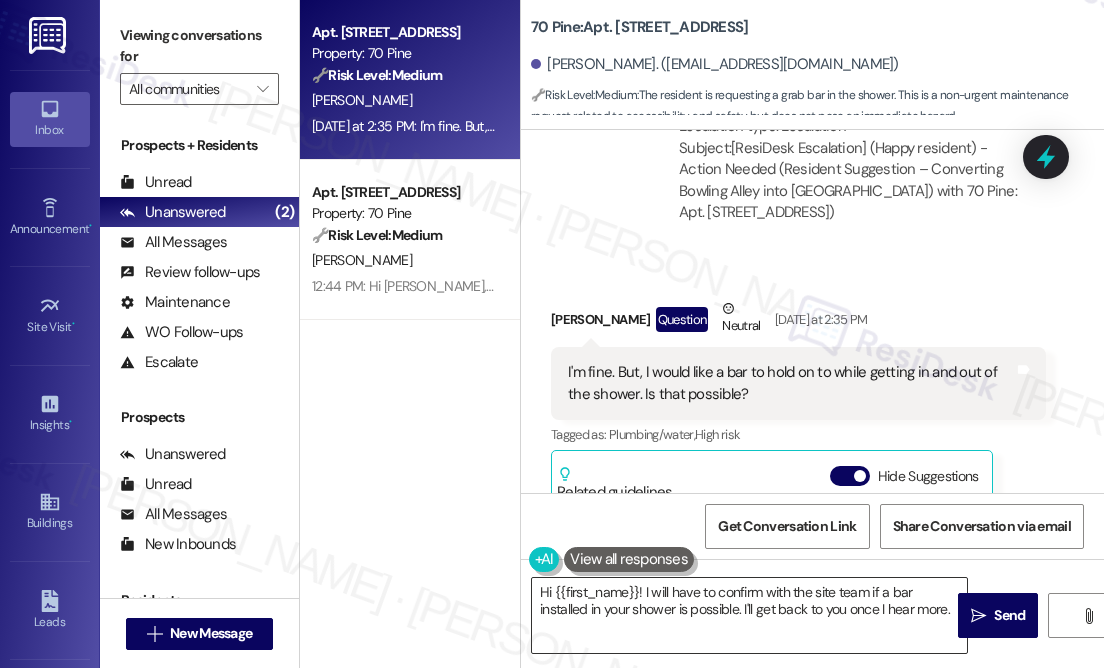 click on "Hi {{first_name}}! I will have to confirm with the site team if a bar installed in your shower is possible. I'll get back to you once I hear more." at bounding box center [749, 615] 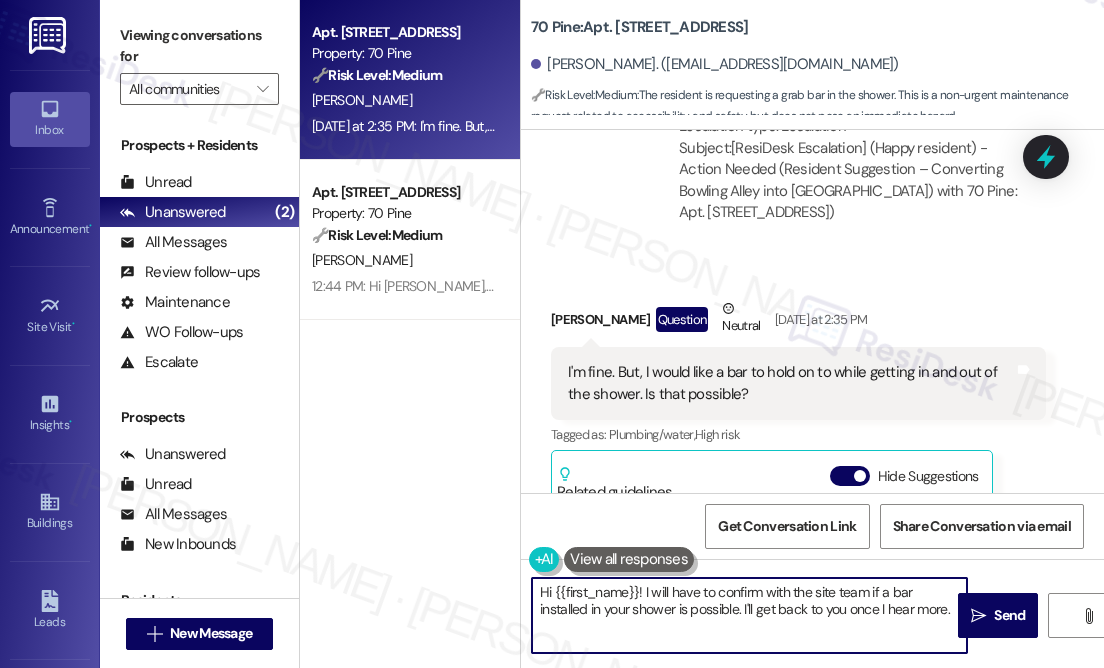paste on "Thanks for reaching out. I’ll need to check with the site team to see if it’s possible to have a grab bar installed in your shower. I’ll follow up with you as soon as I hear back!" 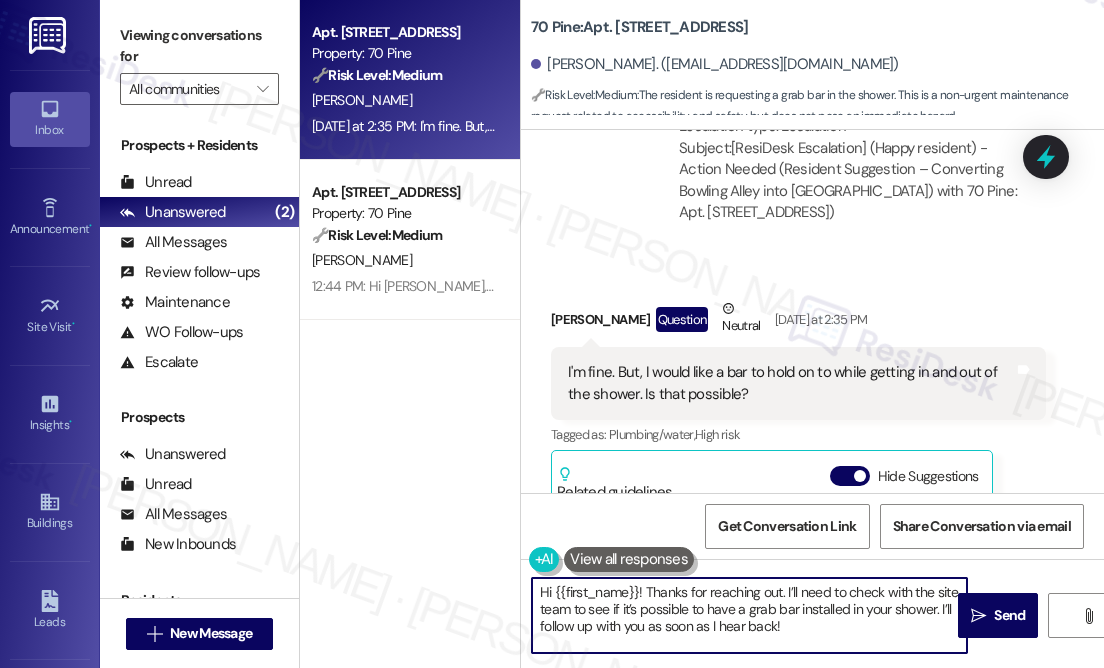 click on "Hi {{first_name}}! Thanks for reaching out. I’ll need to check with the site team to see if it’s possible to have a grab bar installed in your shower. I’ll follow up with you as soon as I hear back!" at bounding box center [749, 615] 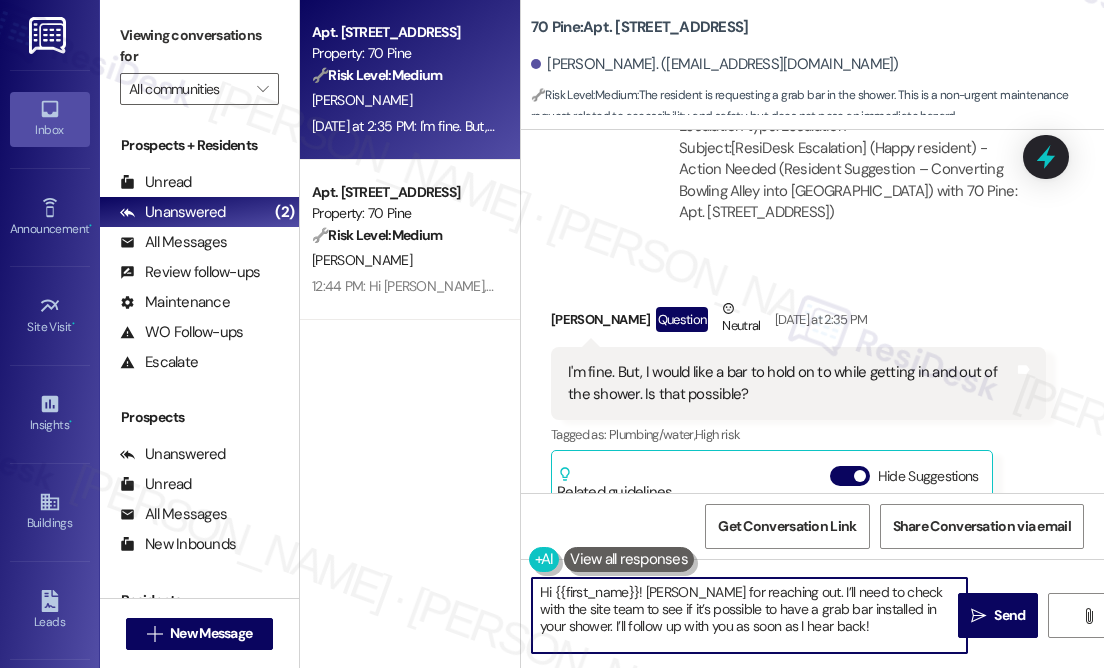 drag, startPoint x: 777, startPoint y: 590, endPoint x: 637, endPoint y: 587, distance: 140.03214 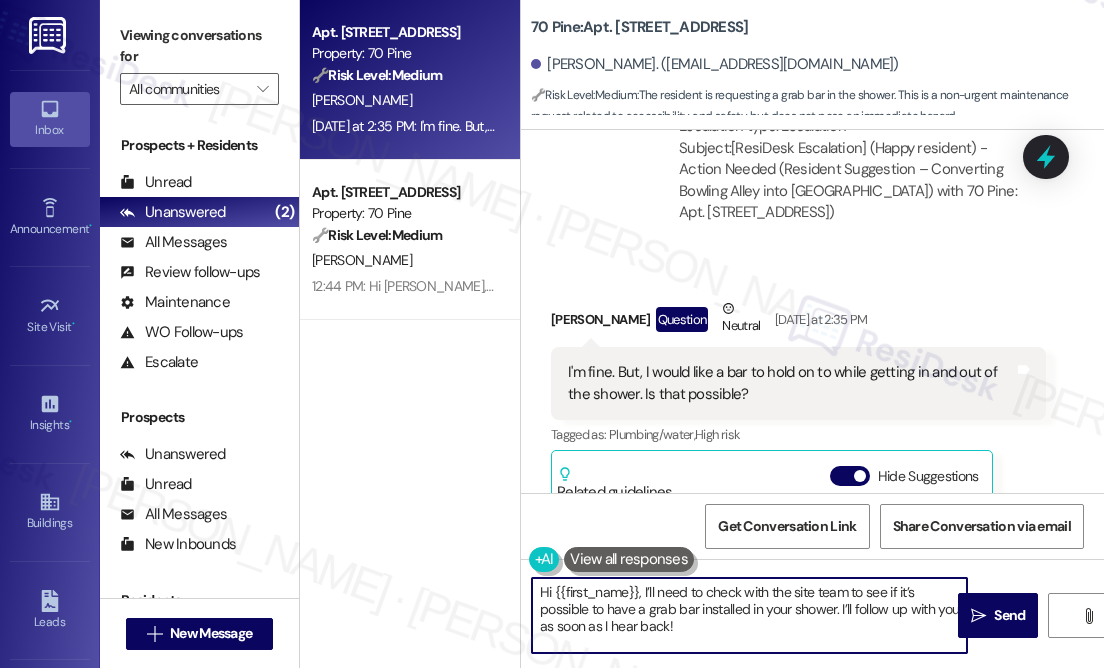 click on "Hi {{first_name}}, I’ll need to check with the site team to see if it’s possible to have a grab bar installed in your shower. I’ll follow up with you as soon as I hear back!" at bounding box center (749, 615) 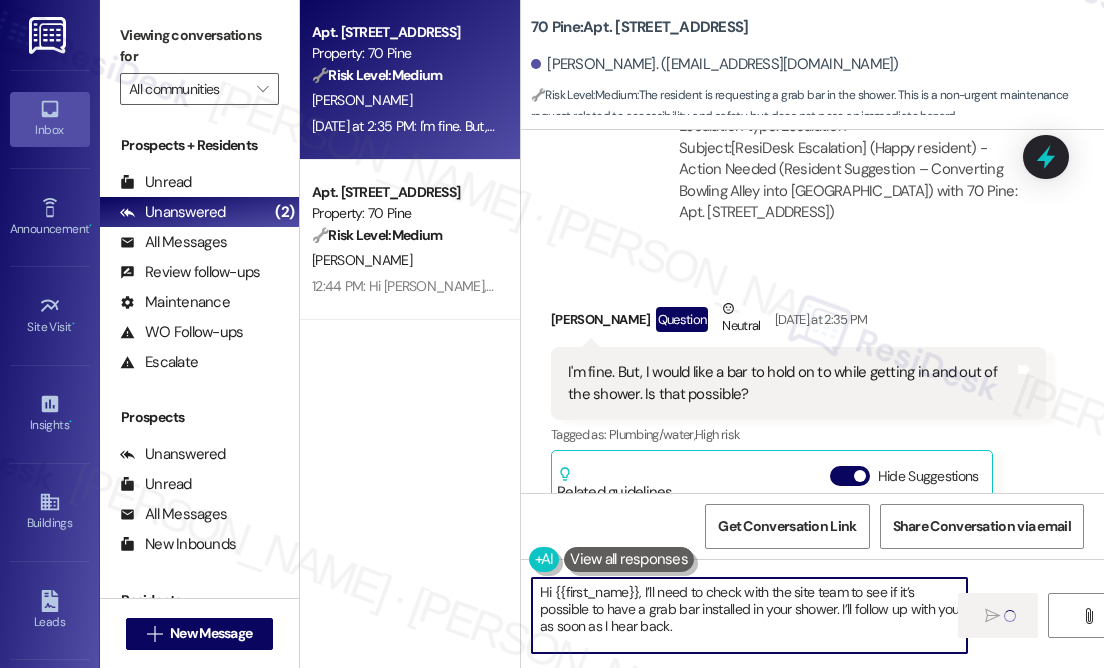 type on "Hi {{first_name}}, I’ll need to check with the site team to see if it’s possible to have a grab bar installed in your shower. I’ll follow up with you as soon as I hear back." 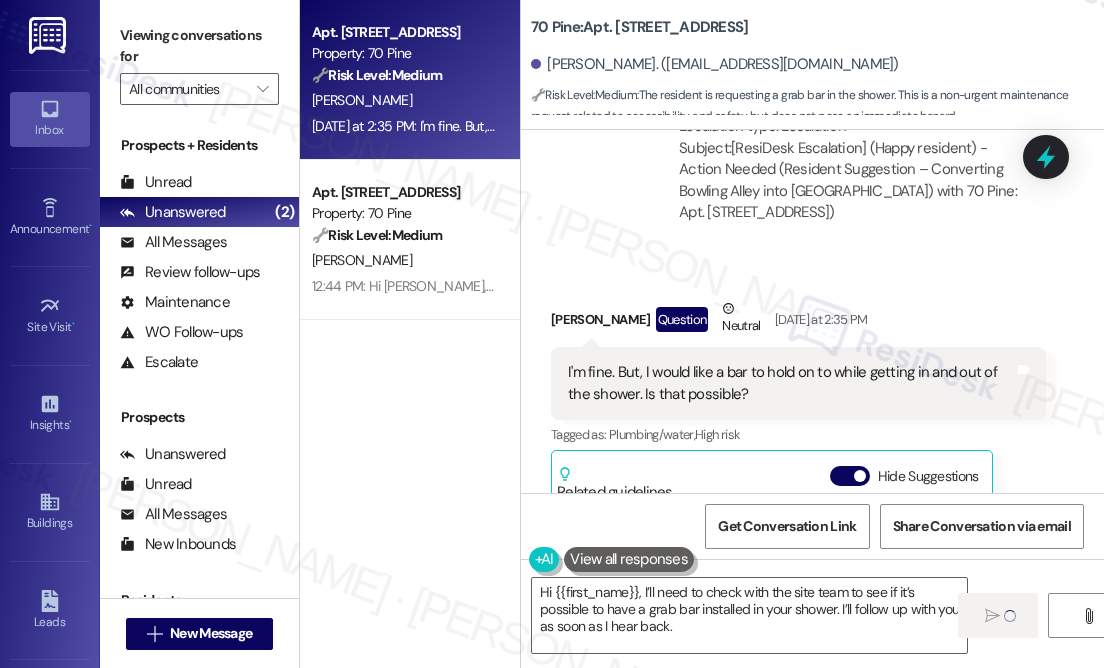 type 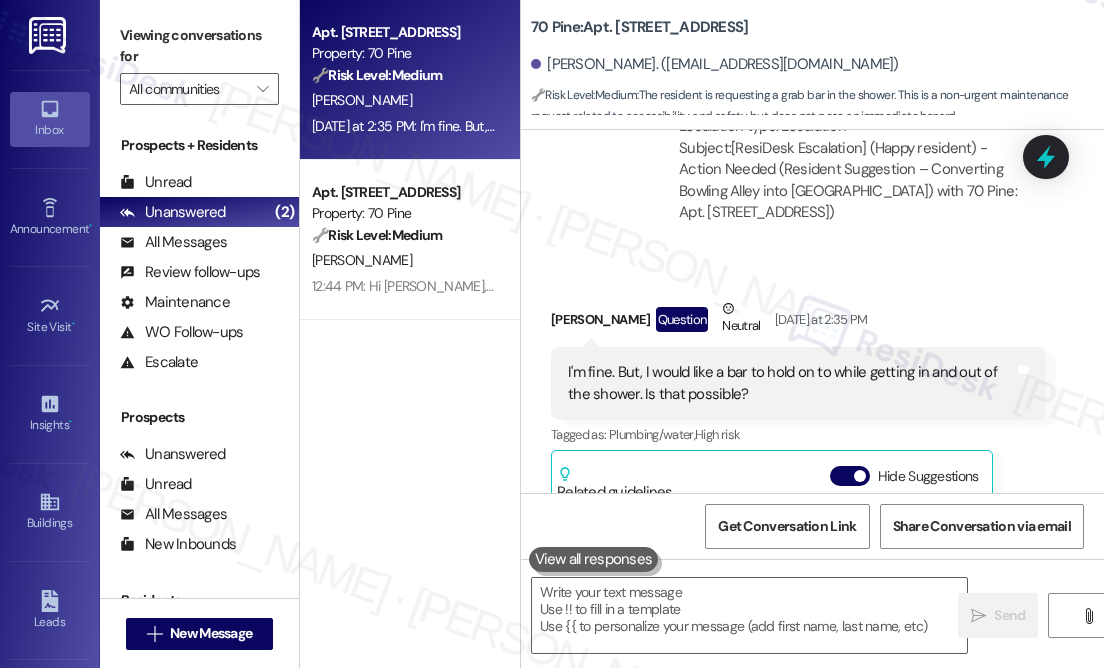 scroll, scrollTop: 12313, scrollLeft: 0, axis: vertical 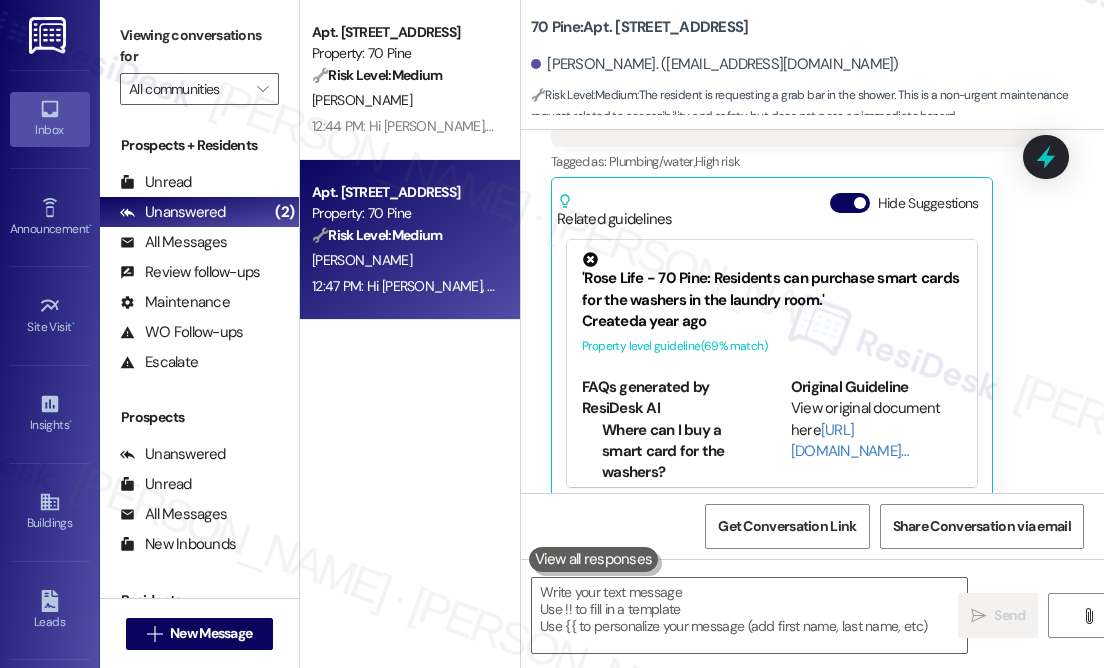 click on "[PERSON_NAME]. ([EMAIL_ADDRESS][DOMAIN_NAME])" at bounding box center (817, 65) 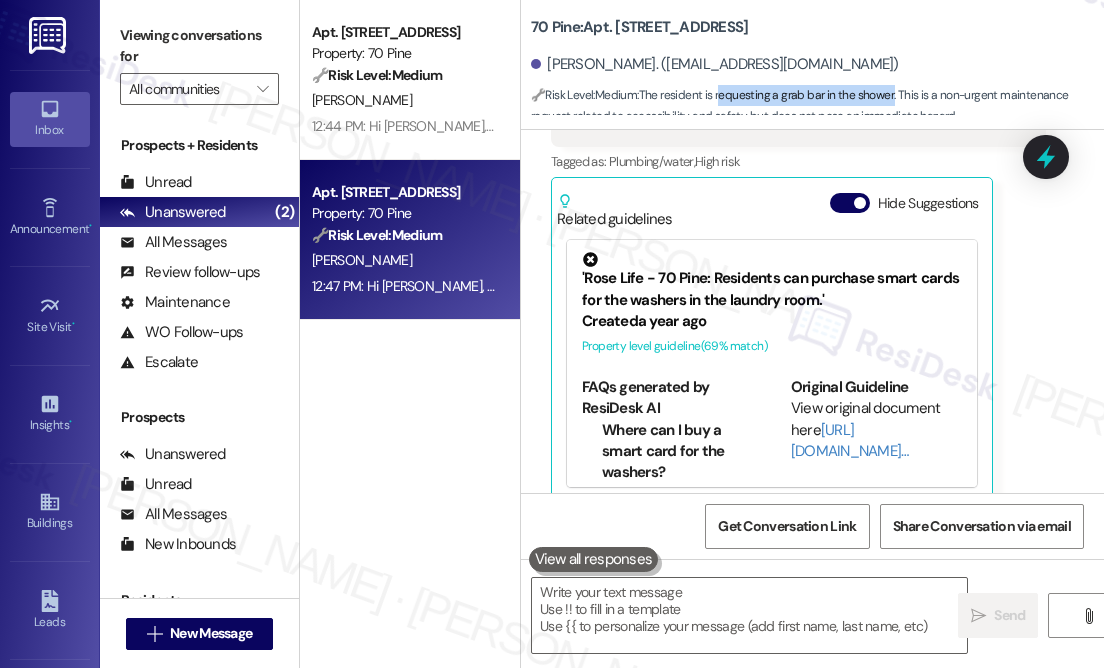 drag, startPoint x: 724, startPoint y: 94, endPoint x: 898, endPoint y: 88, distance: 174.10342 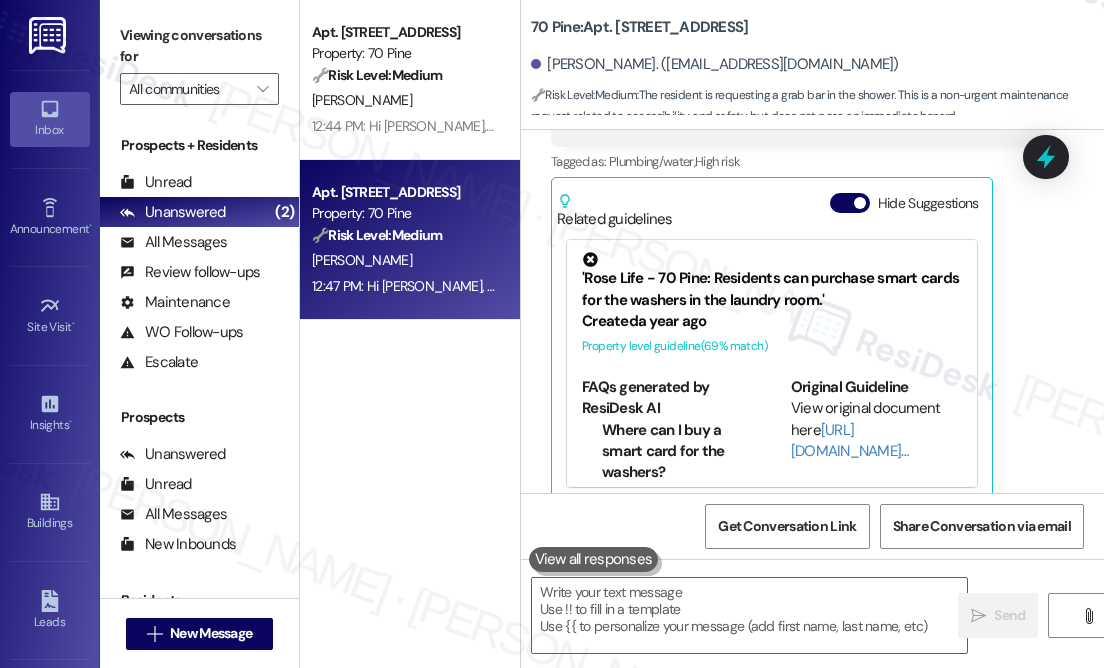 drag, startPoint x: 1065, startPoint y: 248, endPoint x: 1037, endPoint y: 264, distance: 32.24903 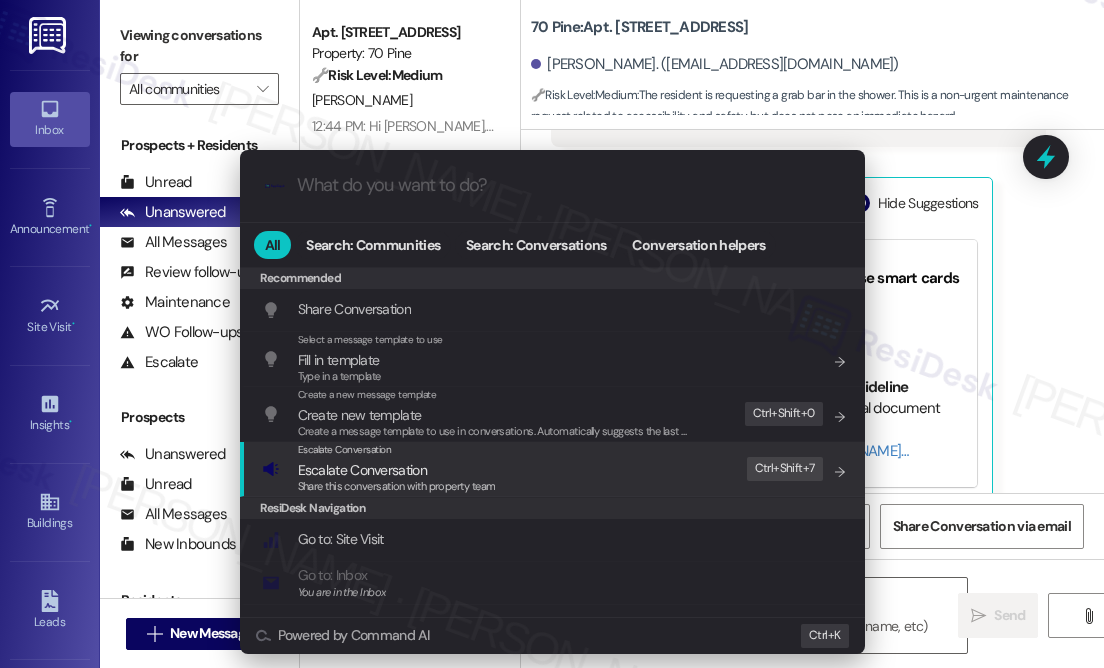 click on "Escalate Conversation Escalate Conversation Share this conversation with property team Edit Ctrl+ Shift+ 7" at bounding box center (554, 469) 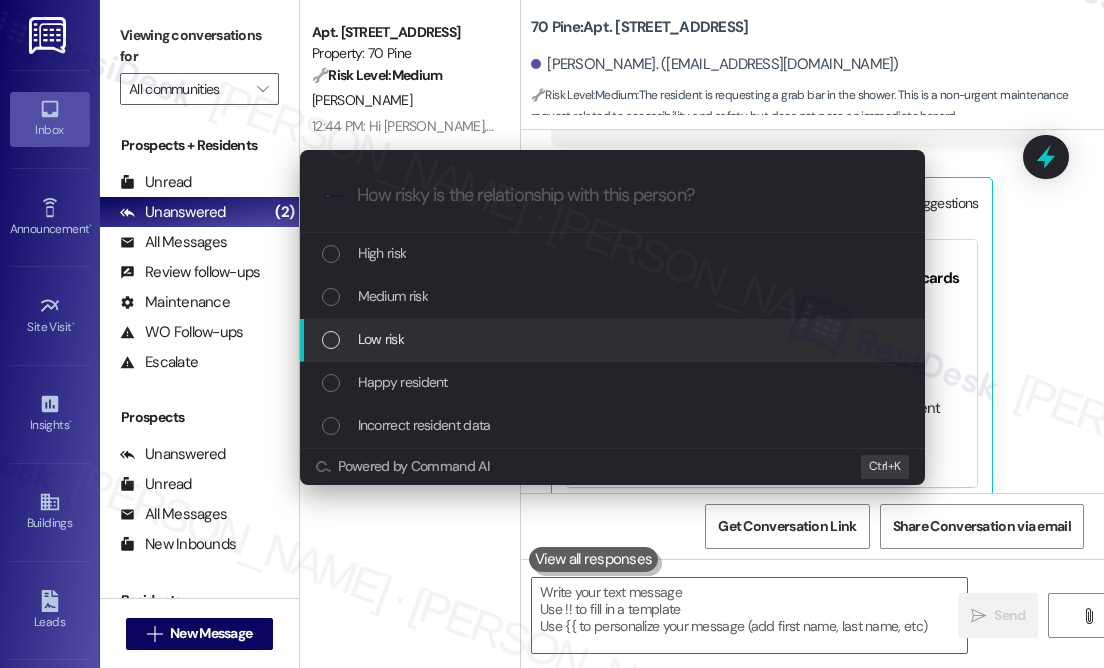 click on "Low risk" at bounding box center [614, 339] 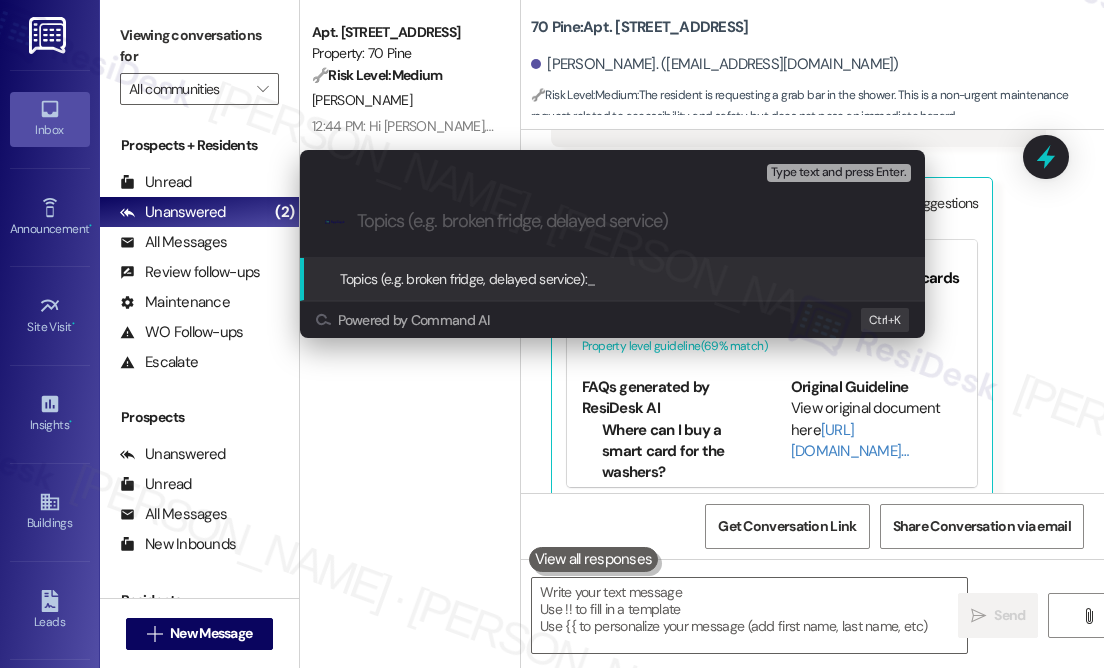 paste on "Request to Install Grab Bar in Shower" 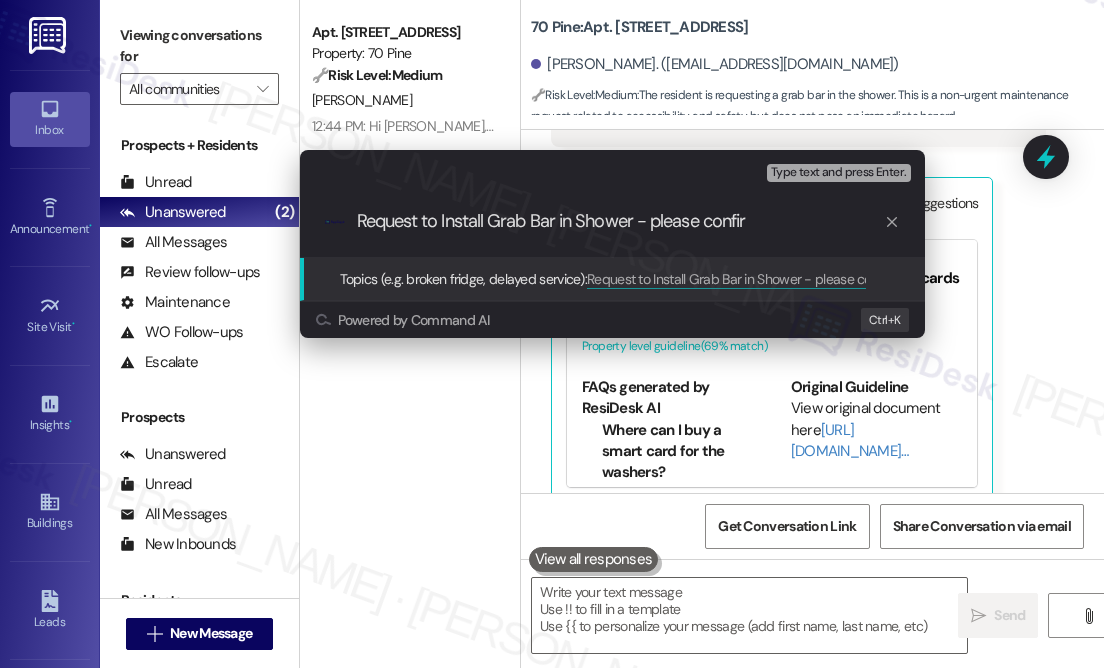 type on "Request to Install Grab Bar in Shower - please confirm" 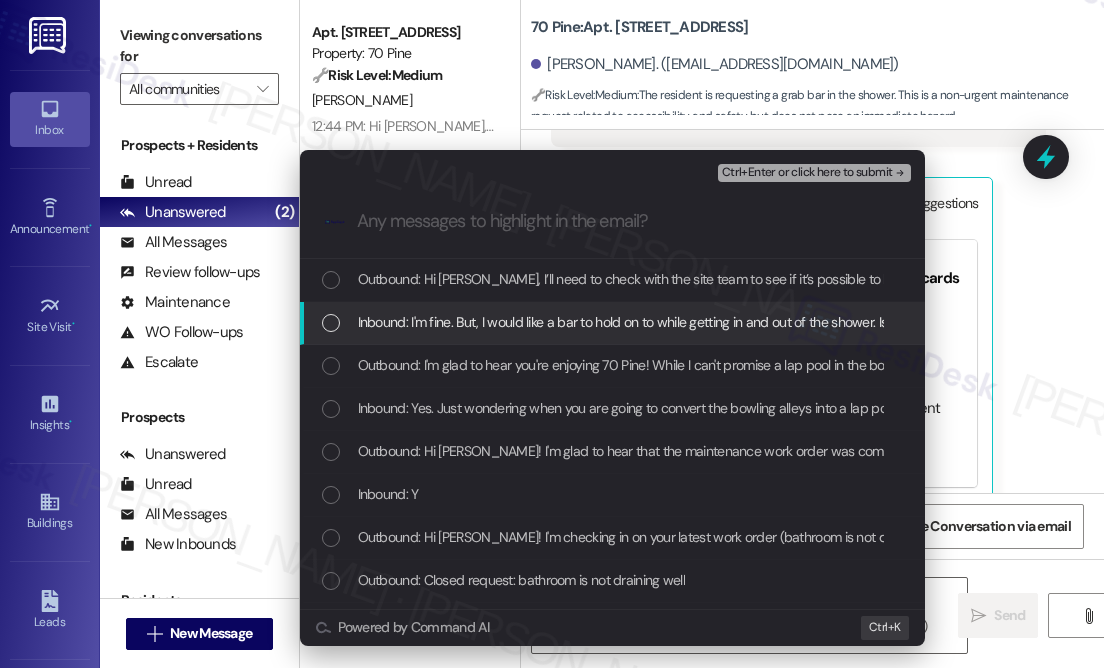 click on "Inbound: I'm fine.  But, I would like a bar to hold on to while getting in and out of the shower.  Is that possible?" at bounding box center (665, 322) 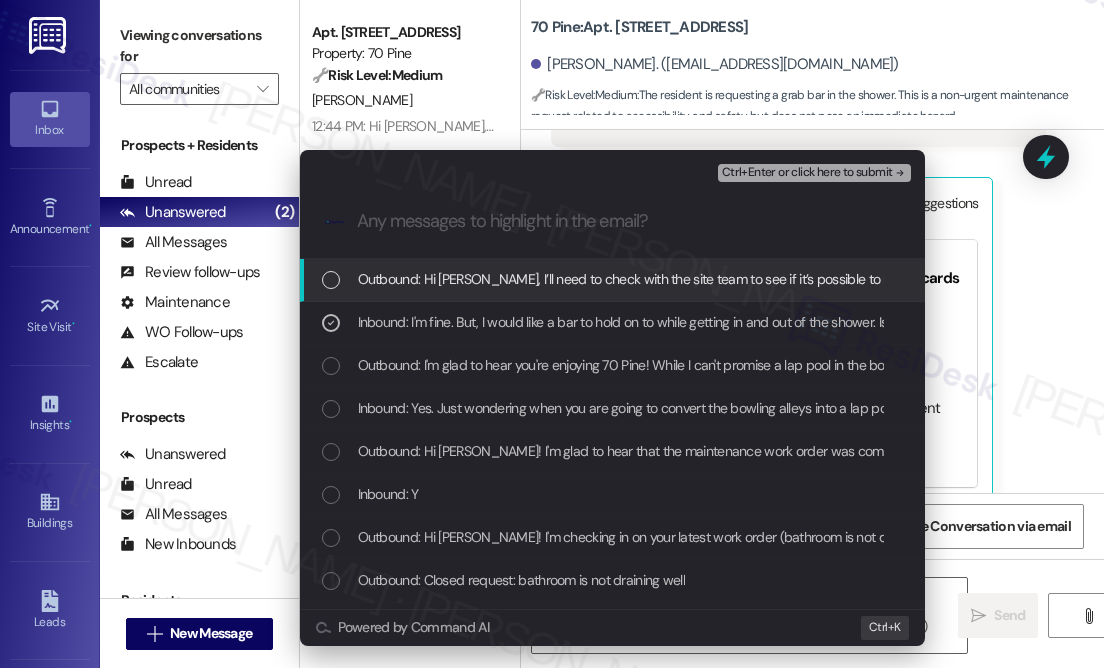 click on "Ctrl+Enter or click here to submit" at bounding box center (807, 173) 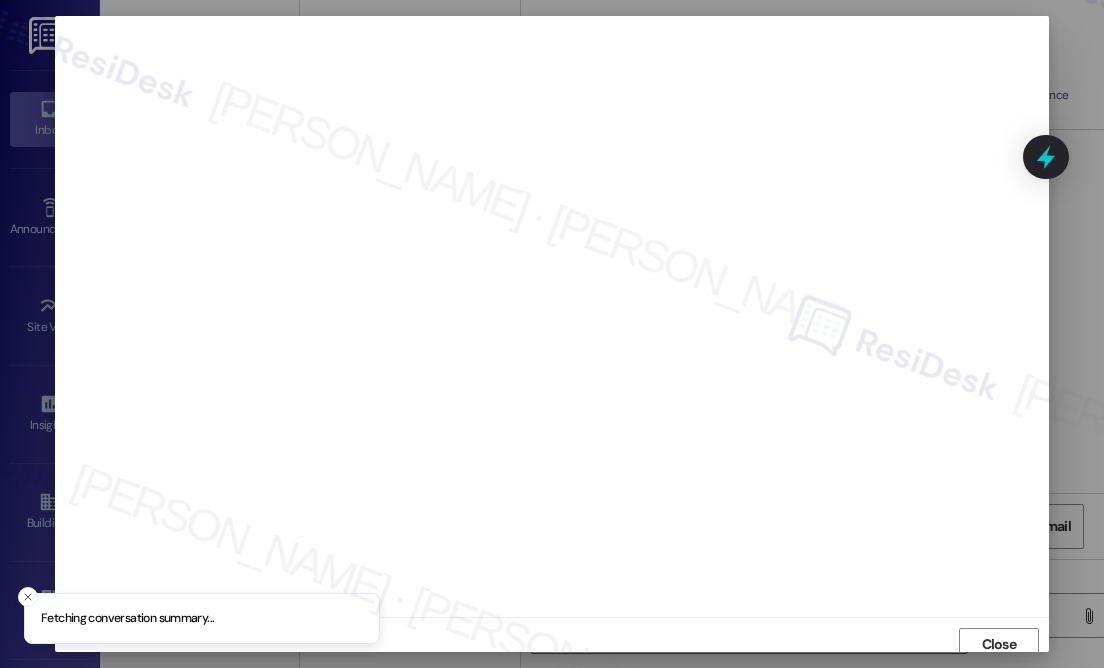 scroll, scrollTop: 8, scrollLeft: 0, axis: vertical 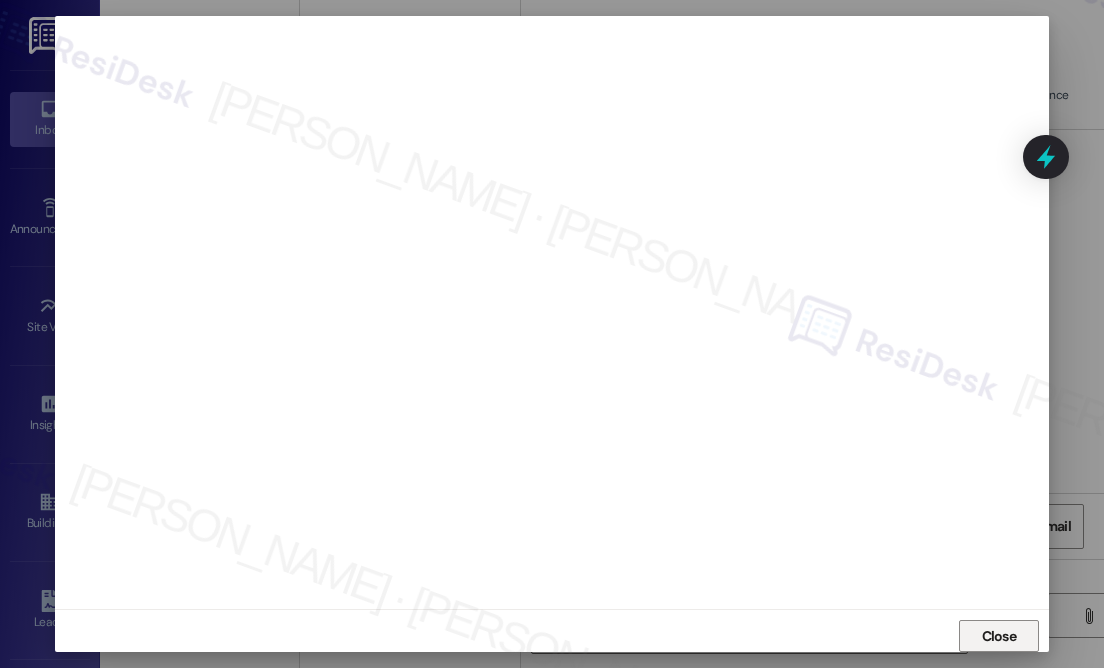 click on "Close" at bounding box center (999, 636) 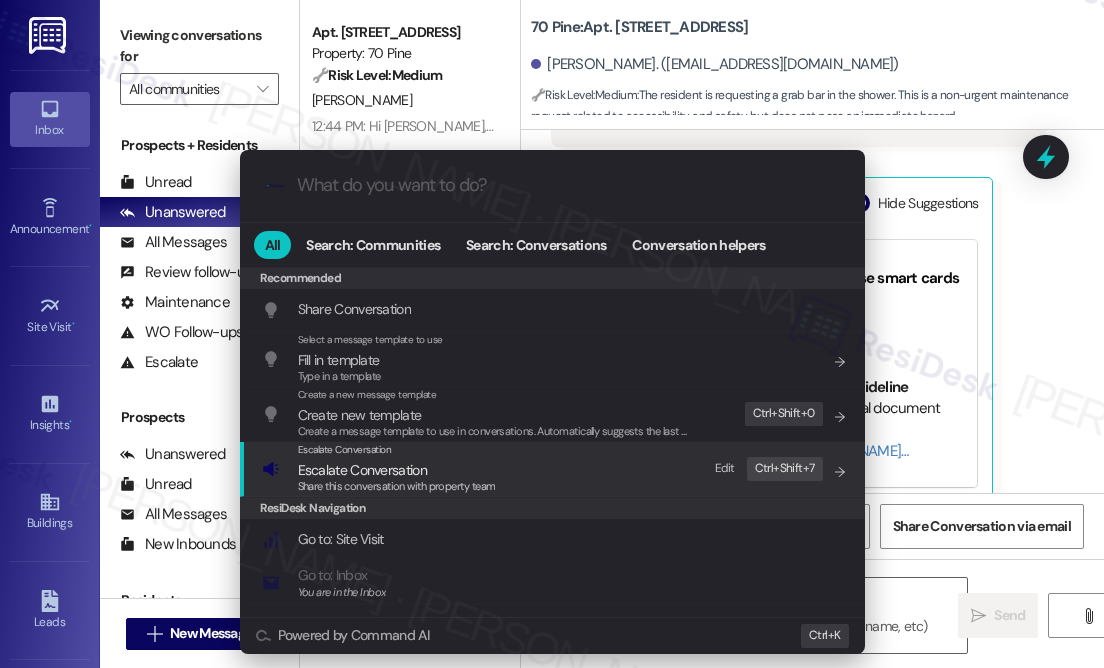click on "Escalate Conversation" at bounding box center (397, 470) 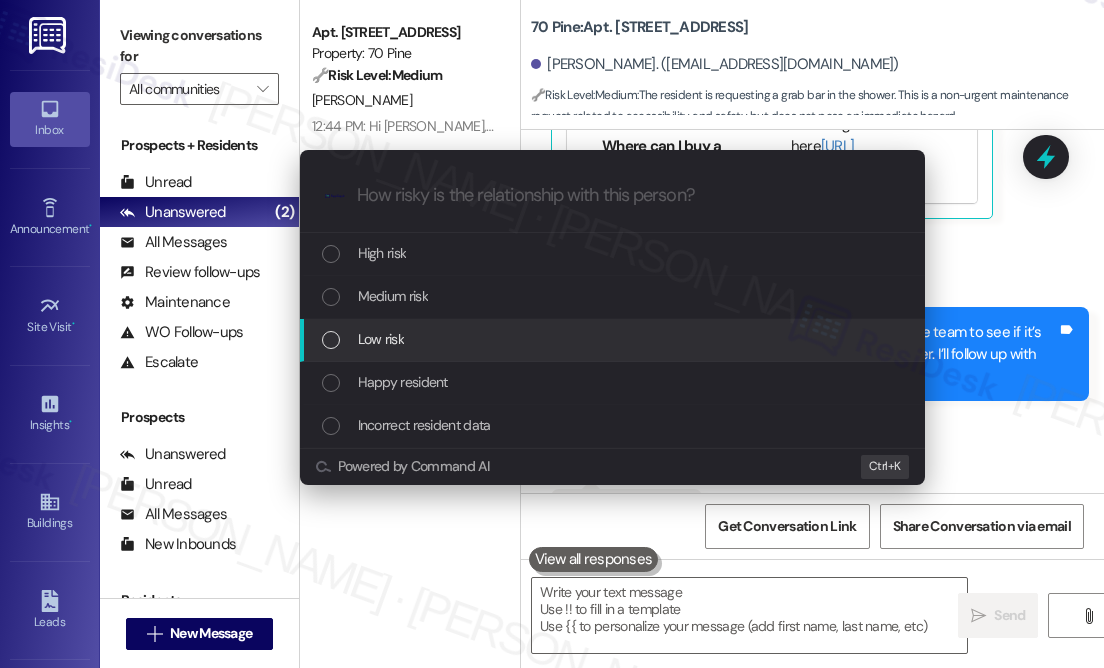 scroll, scrollTop: 12634, scrollLeft: 0, axis: vertical 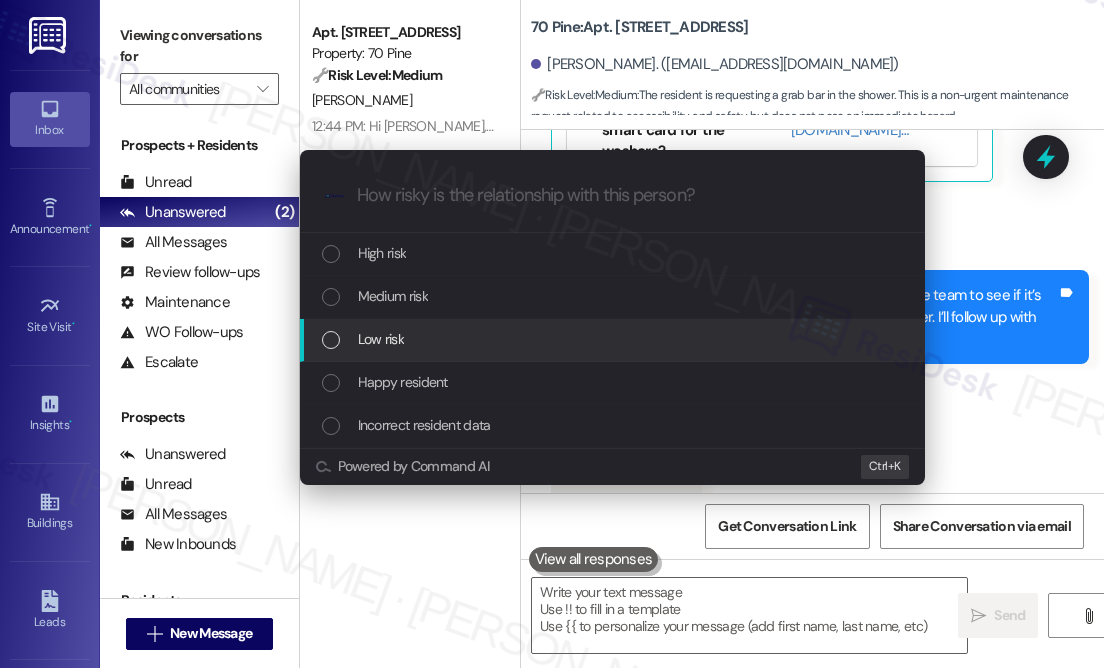 click on "Low risk" at bounding box center (612, 340) 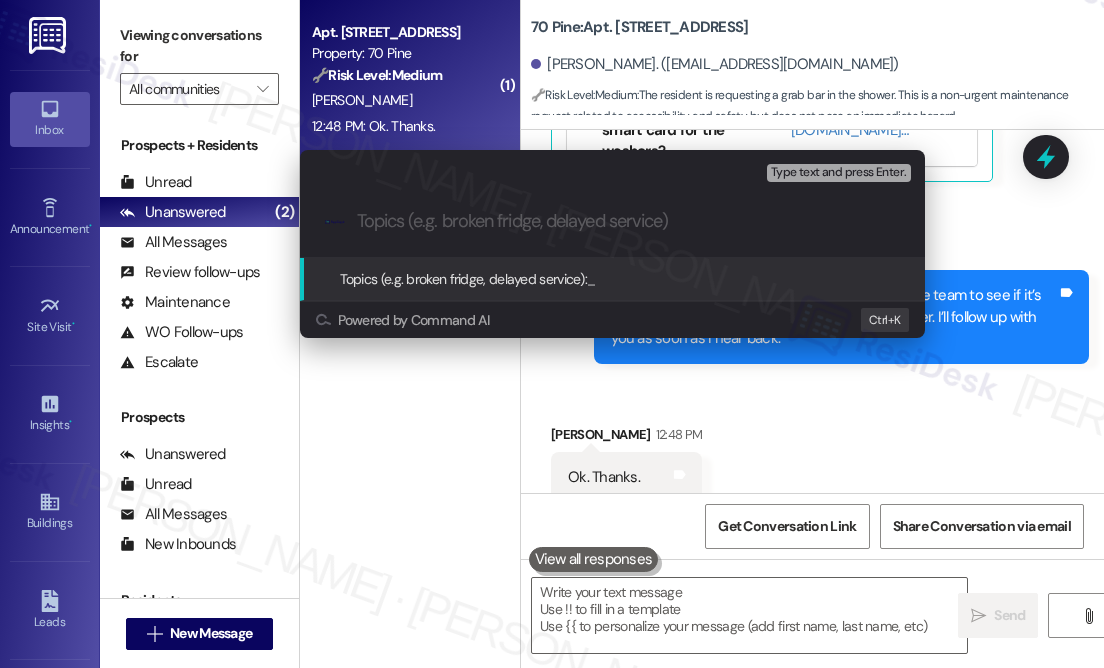 paste on "Request to Install Grab Bar in Shower - please confirm" 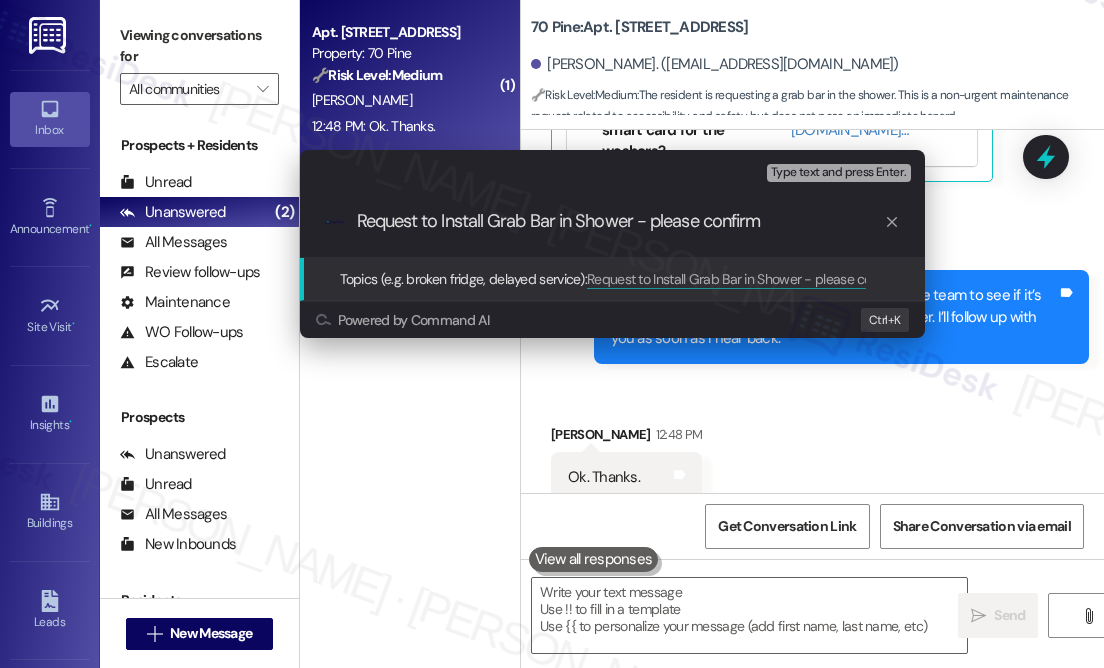 type 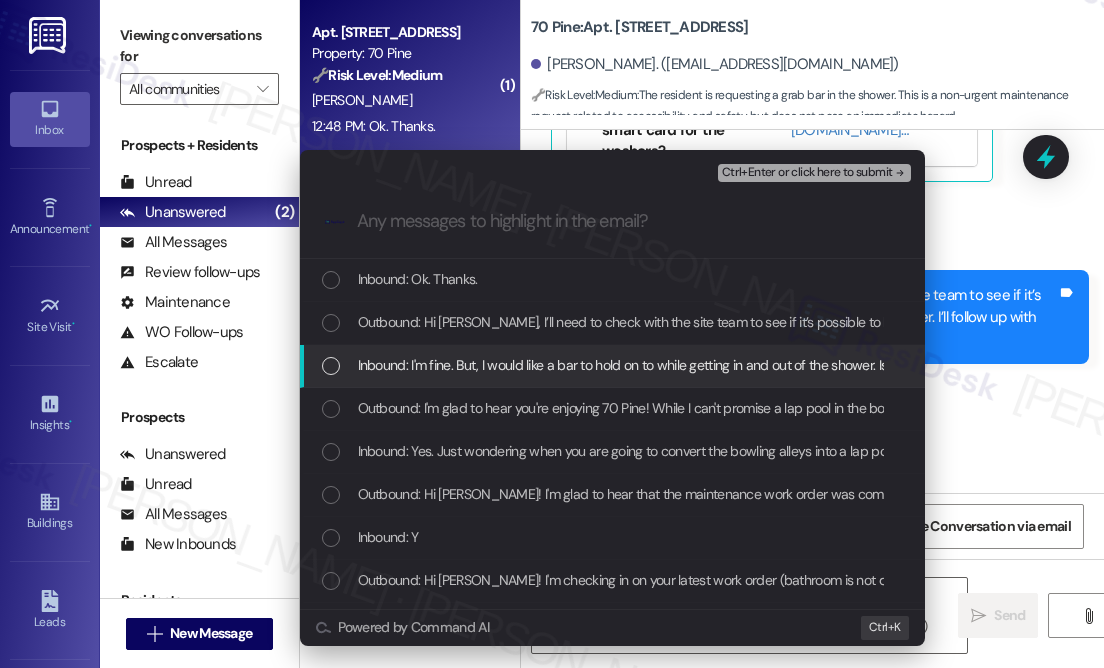 click on "Inbound: I'm fine.  But, I would like a bar to hold on to while getting in and out of the shower.  Is that possible?" at bounding box center [665, 365] 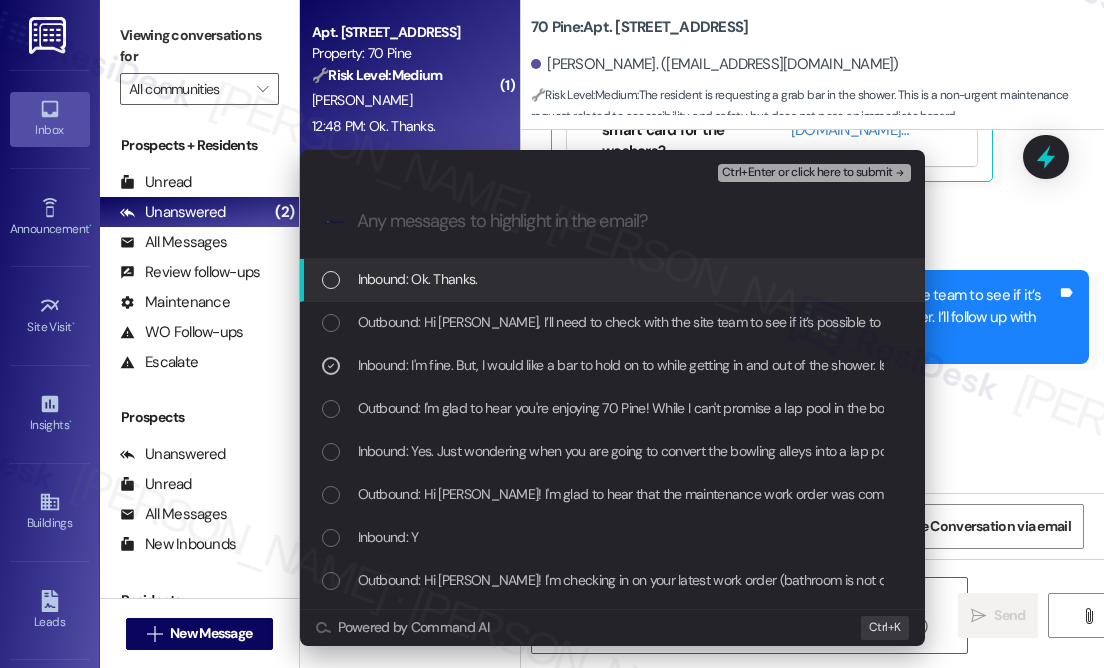 click on "Ctrl+Enter or click here to submit" at bounding box center (807, 173) 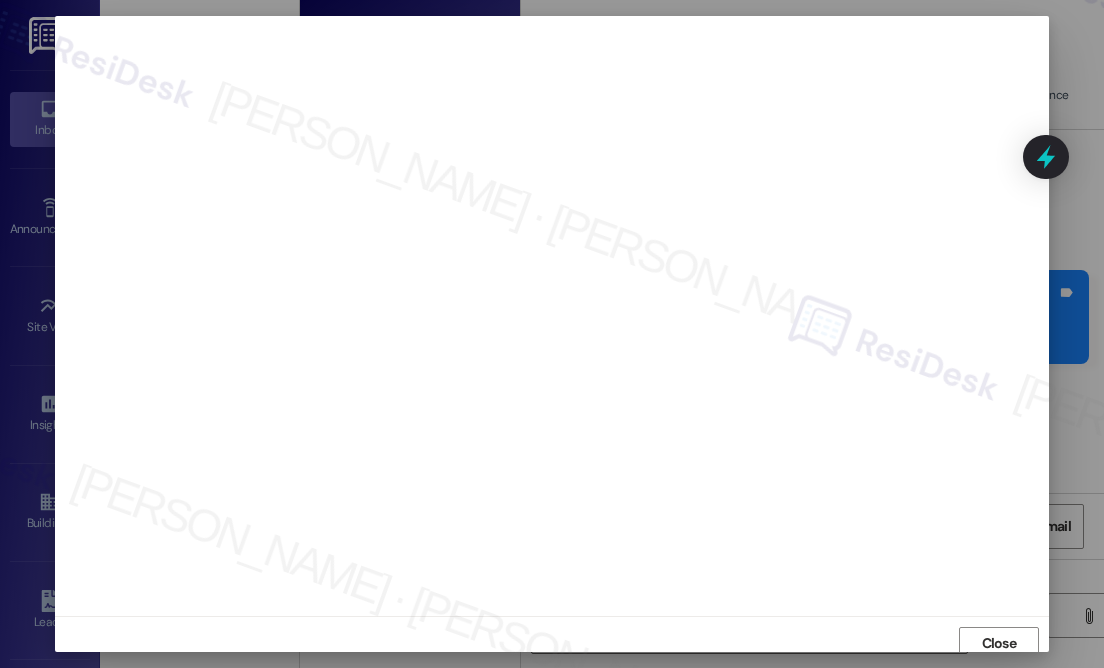 scroll, scrollTop: 0, scrollLeft: 0, axis: both 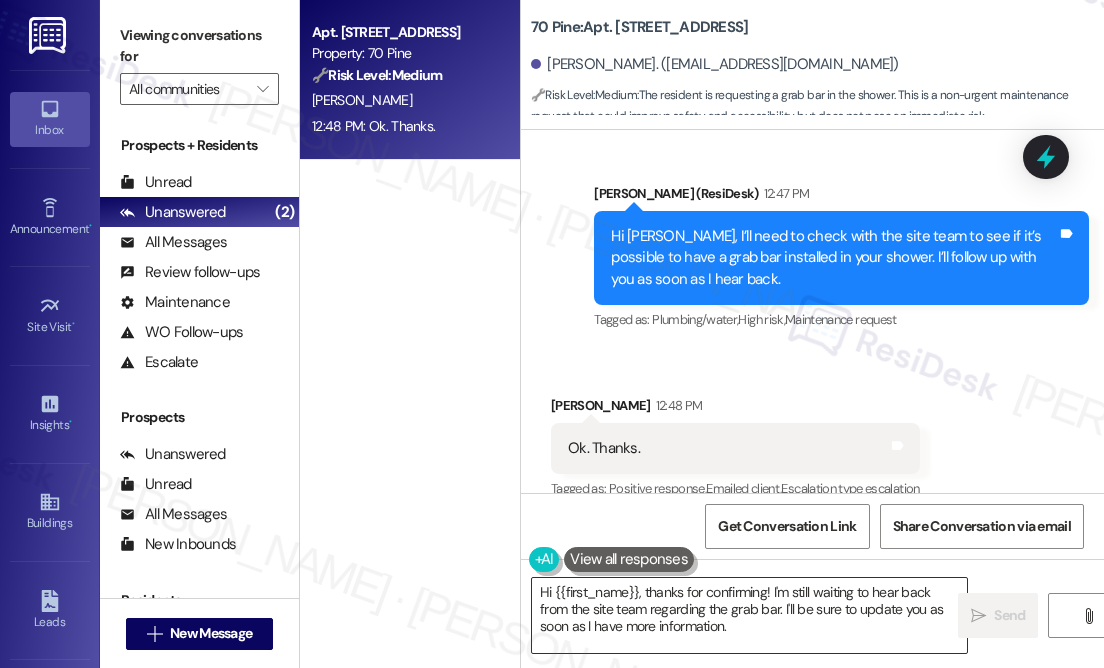 click on "Hi {{first_name}}, thanks for confirming! I'm still waiting to hear back from the site team regarding the grab bar. I'll be sure to update you as soon as I have more information." at bounding box center (749, 615) 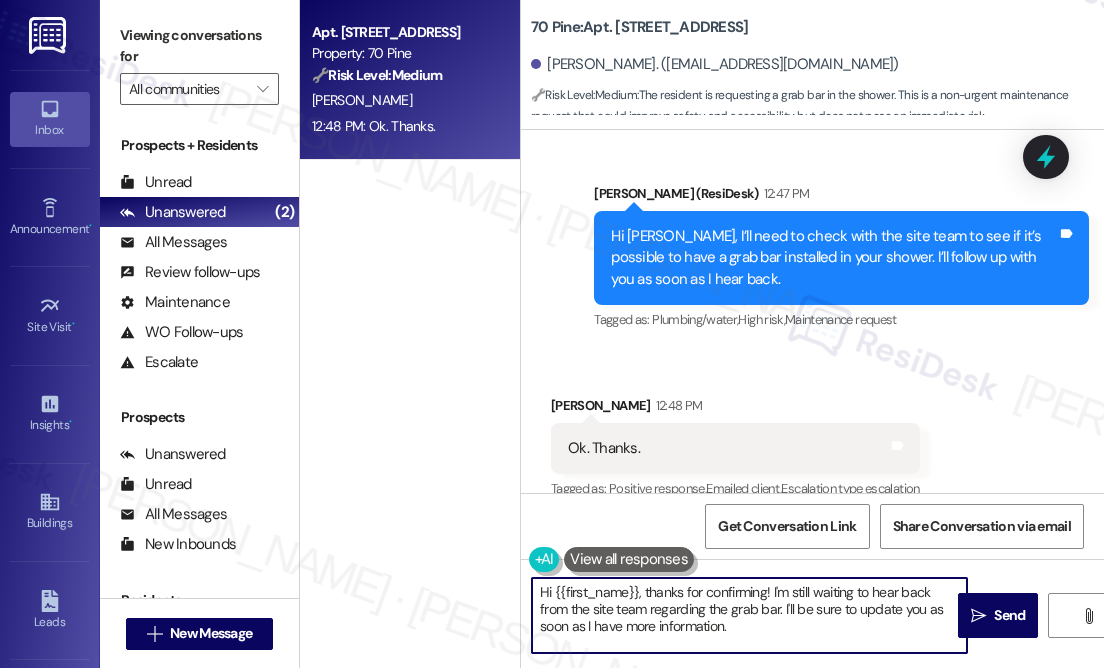 click on "Hi {{first_name}}, thanks for confirming! I'm still waiting to hear back from the site team regarding the grab bar. I'll be sure to update you as soon as I have more information." at bounding box center (749, 615) 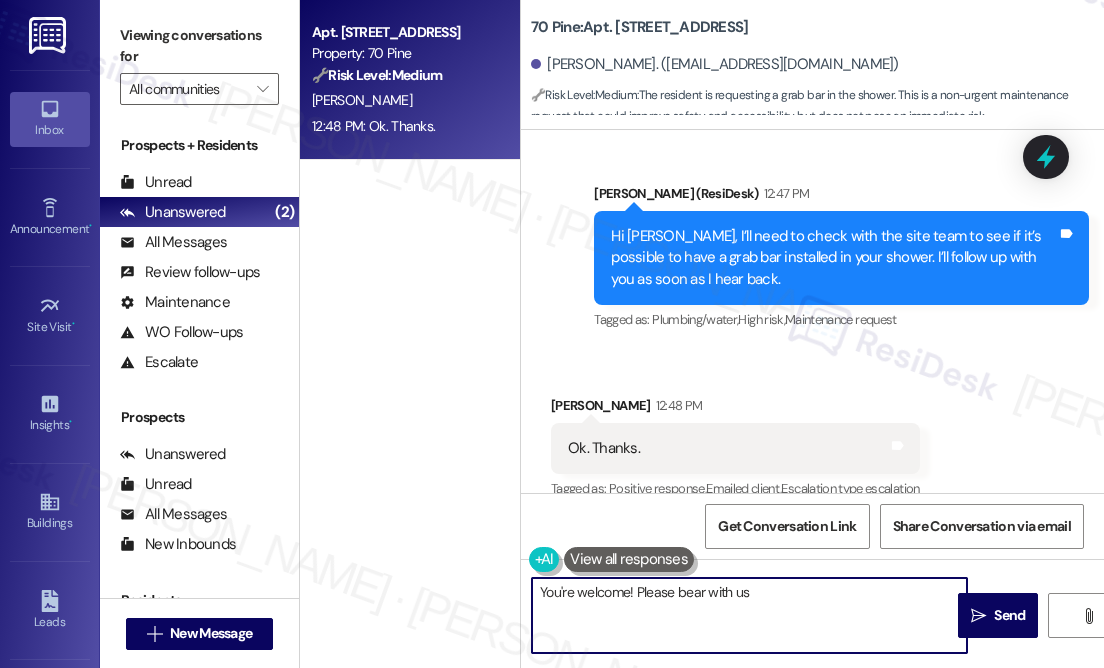 type on "You're welcome! Please bear with us" 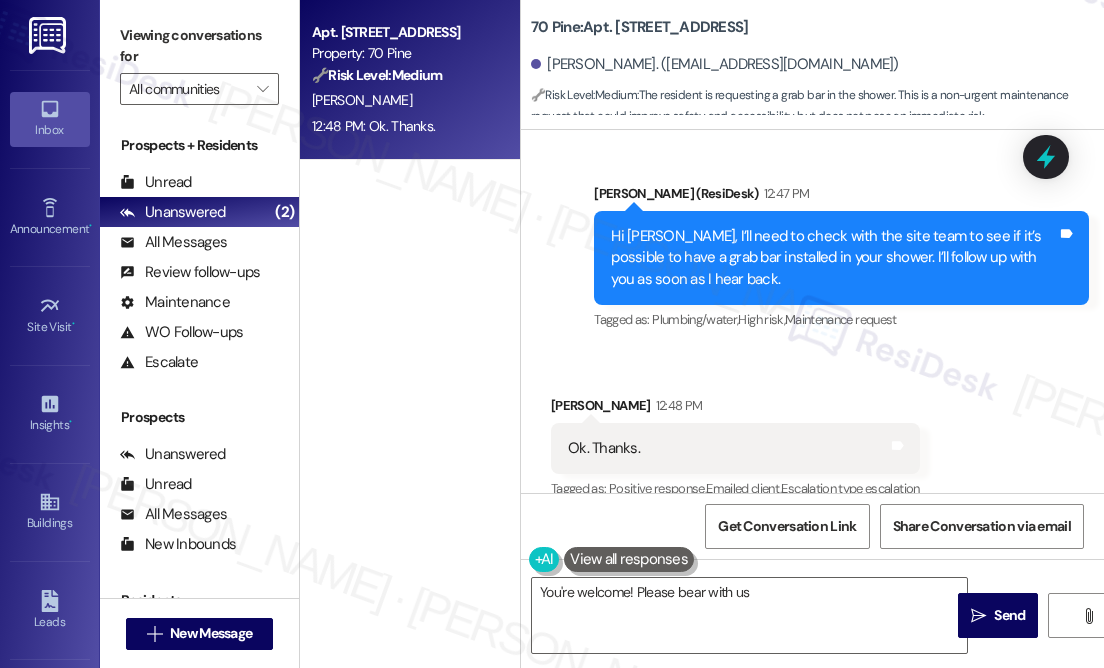 click on "[PERSON_NAME]. ([EMAIL_ADDRESS][DOMAIN_NAME])" at bounding box center [817, 65] 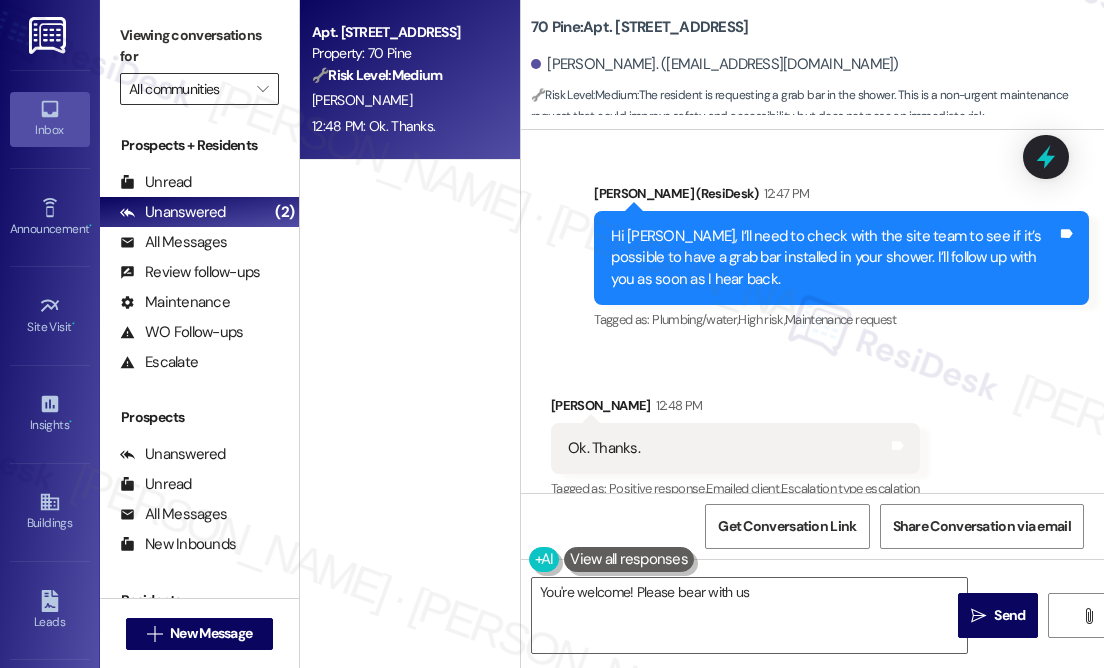 click on "All communities" at bounding box center (188, 89) 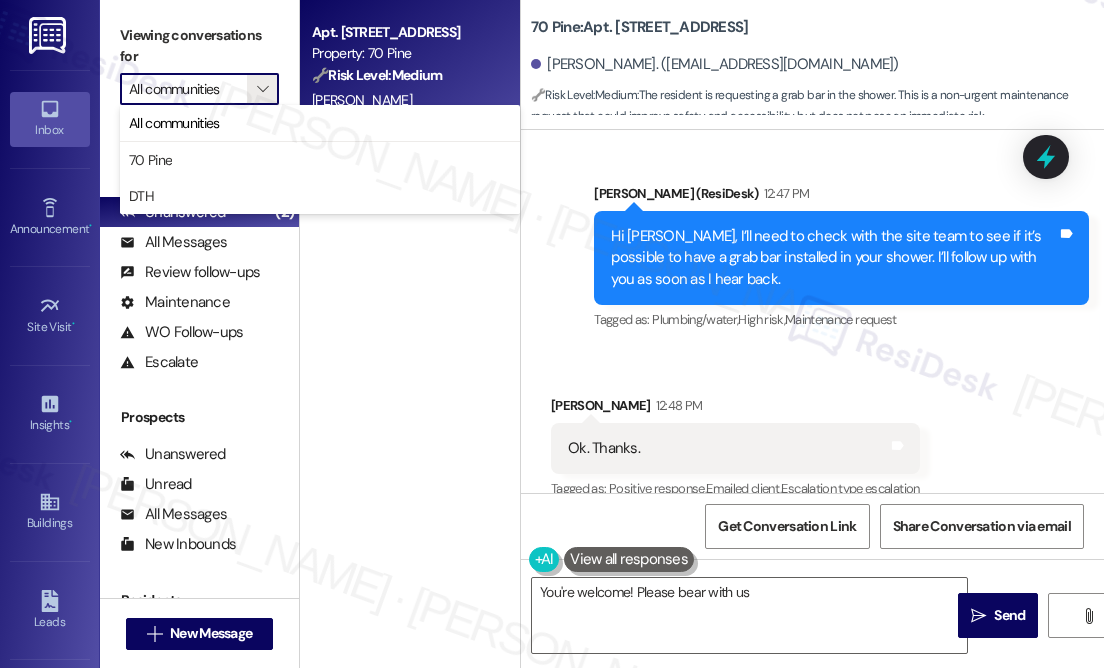 click on "Viewing conversations for" at bounding box center (199, 46) 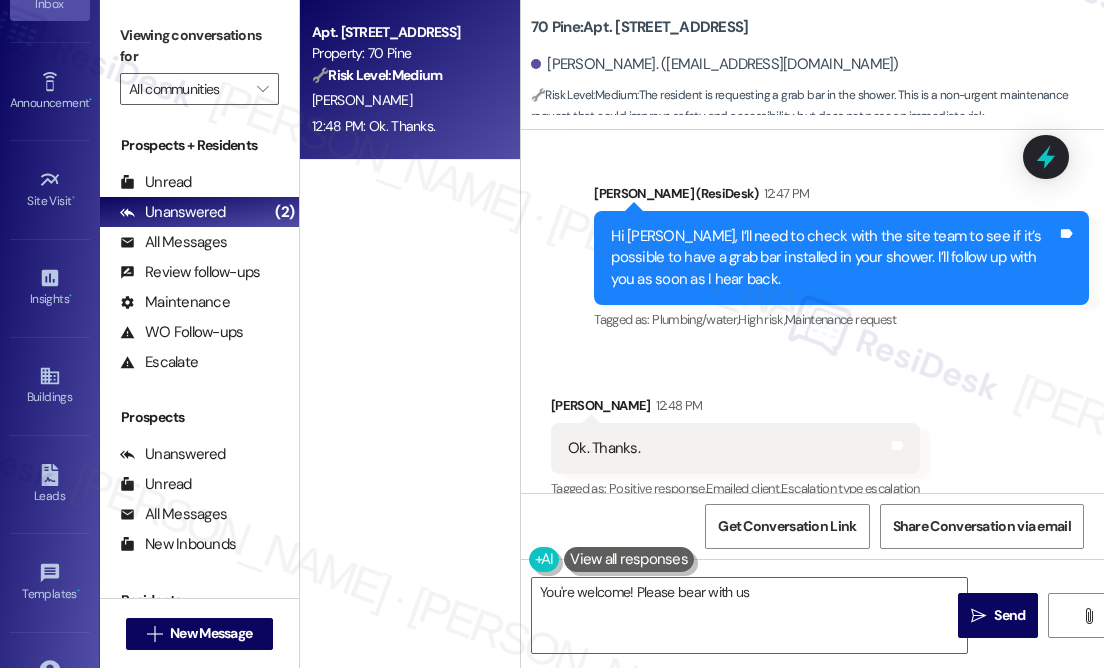 scroll, scrollTop: 278, scrollLeft: 0, axis: vertical 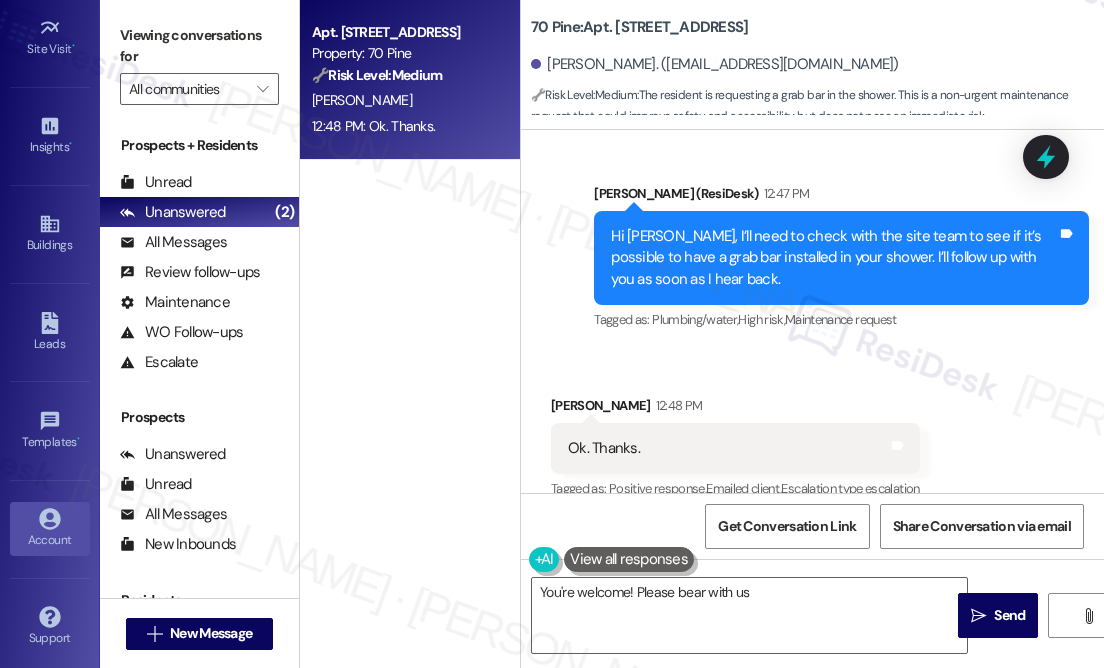 click on "Account" at bounding box center [50, 529] 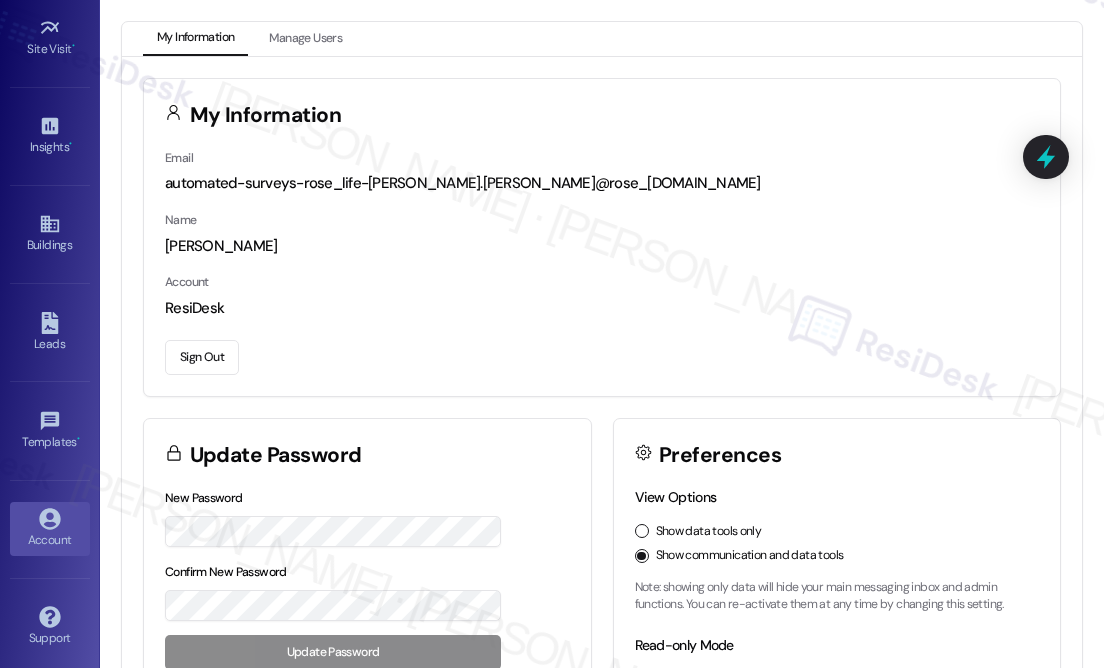 click on "Sign Out" at bounding box center [202, 357] 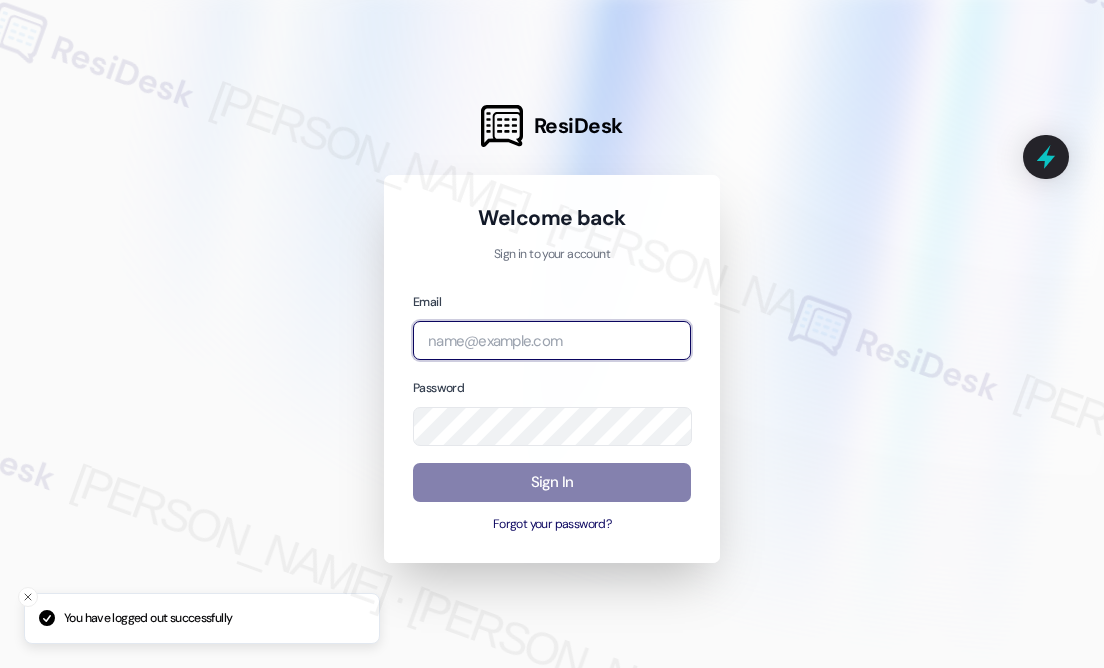 click at bounding box center [552, 340] 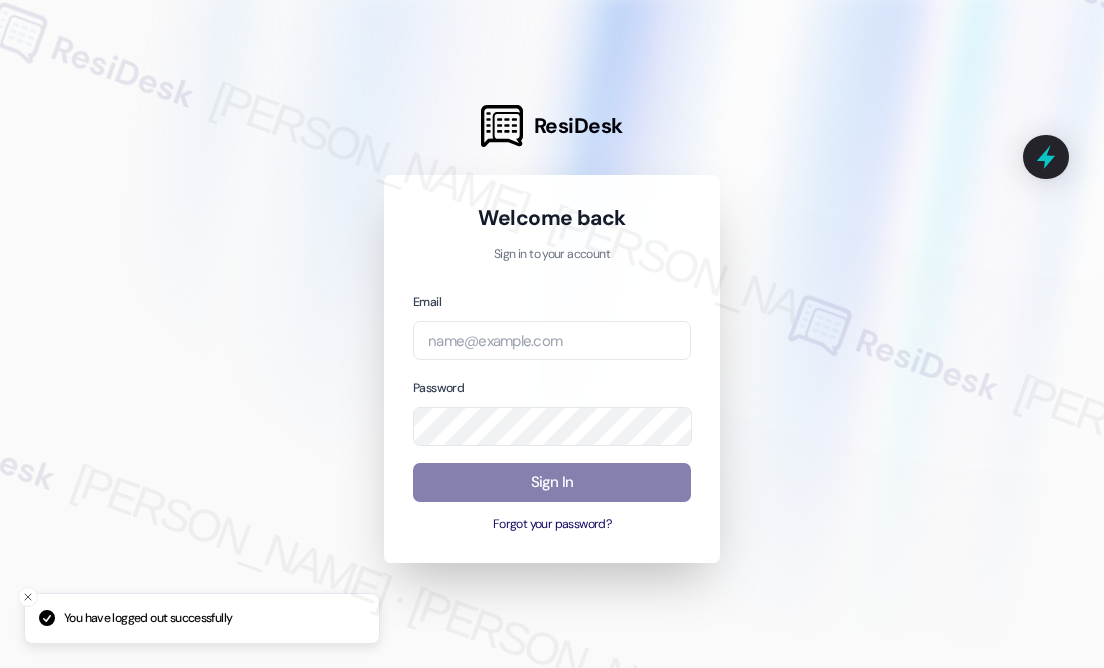 drag, startPoint x: 1041, startPoint y: 241, endPoint x: 1020, endPoint y: 246, distance: 21.587032 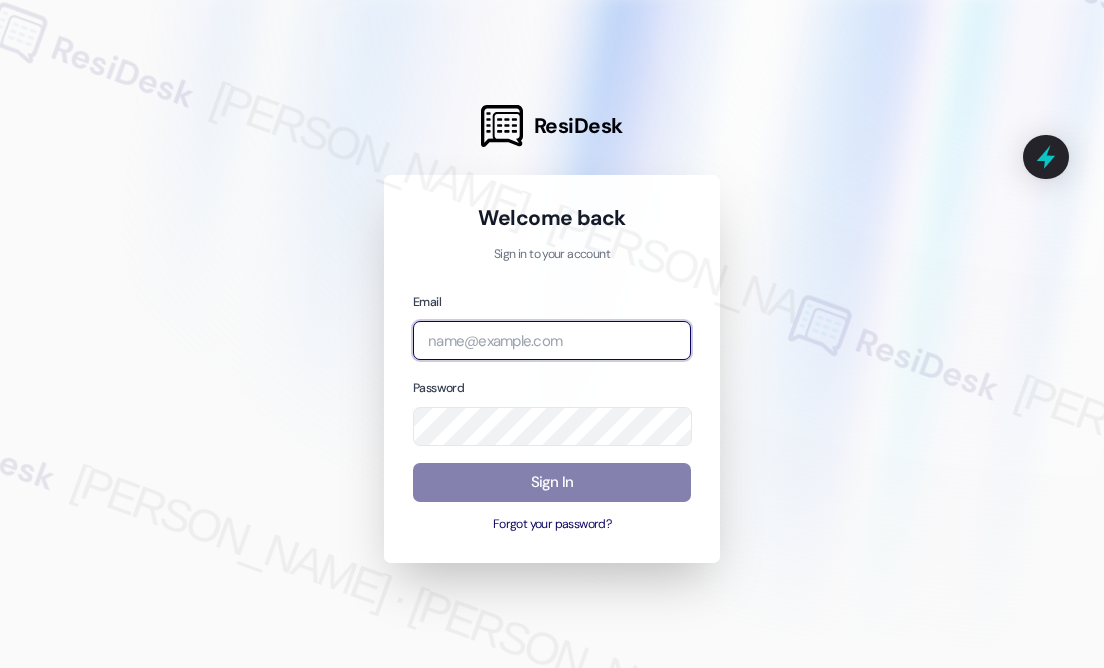 click at bounding box center (552, 340) 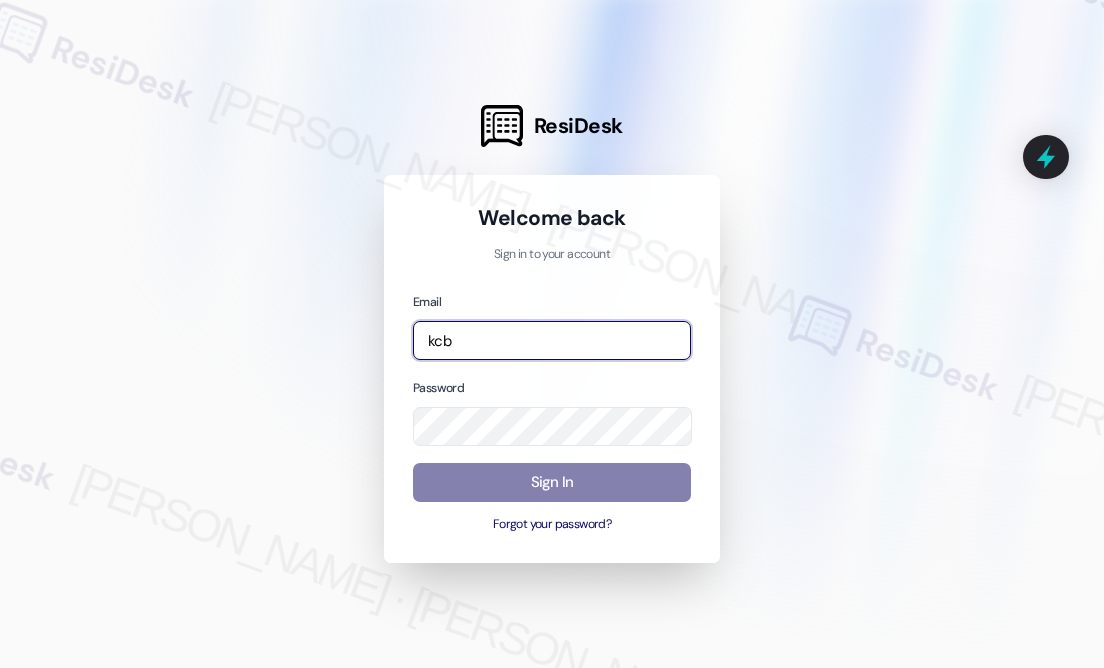 type on "automated-surveys-kcb_lincoln-[PERSON_NAME].[PERSON_NAME]@kcb_[DOMAIN_NAME]" 